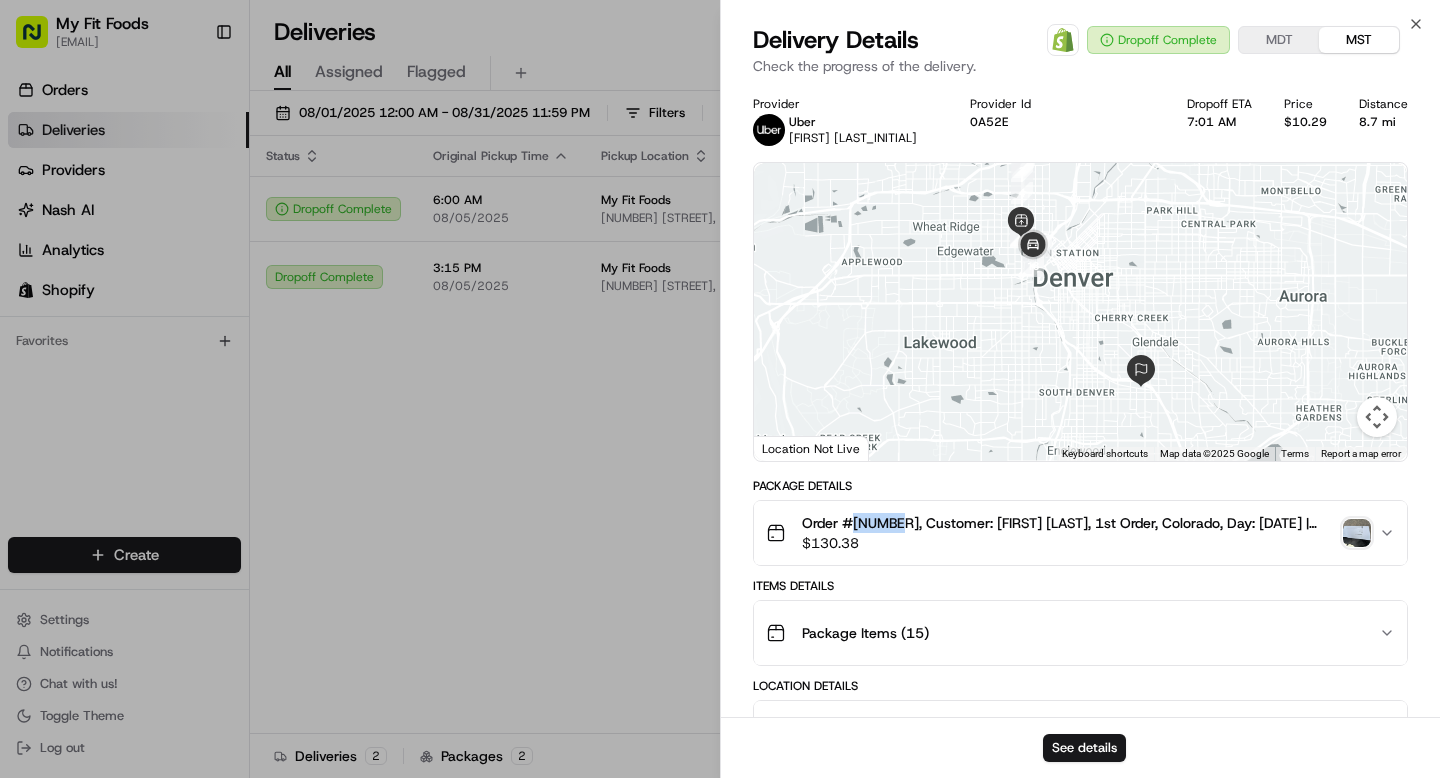 scroll, scrollTop: 0, scrollLeft: 0, axis: both 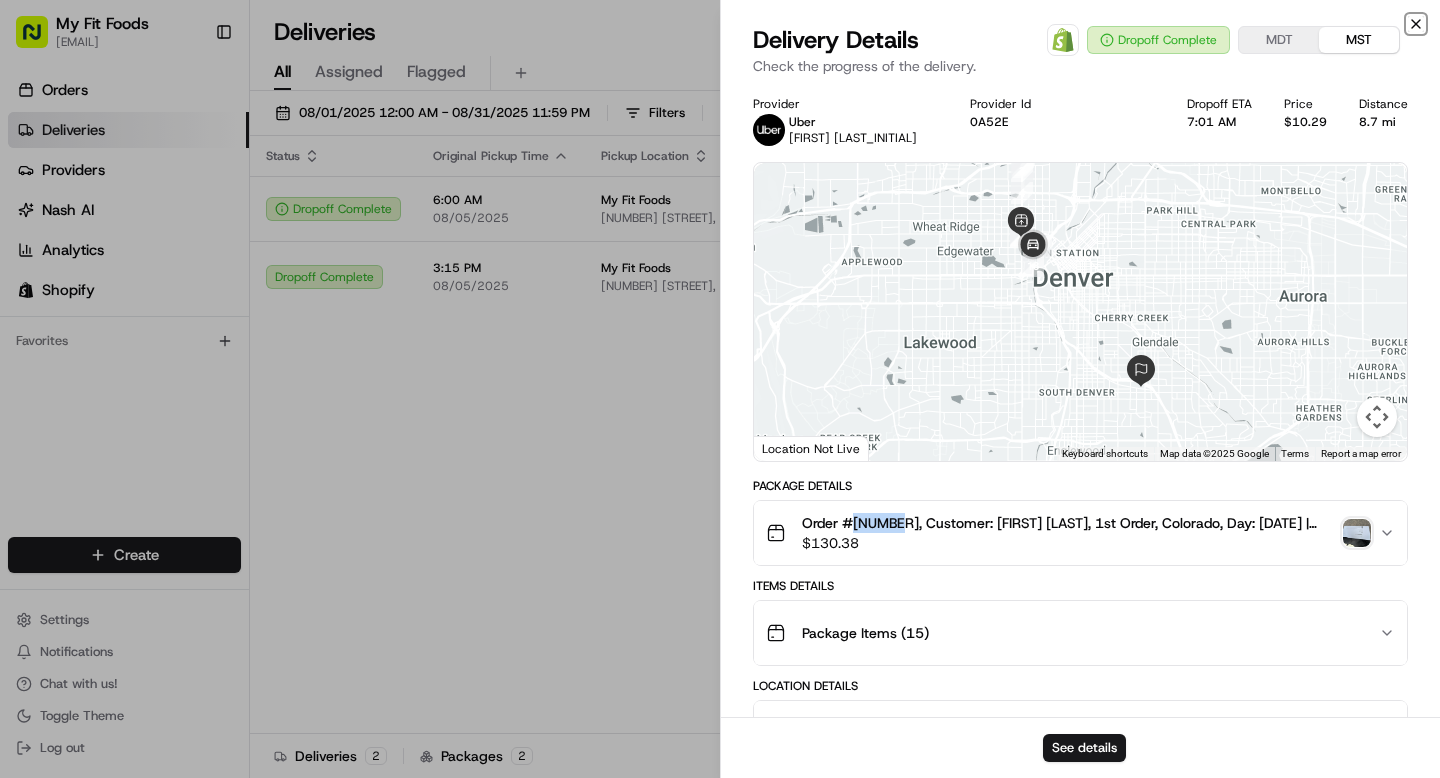 click 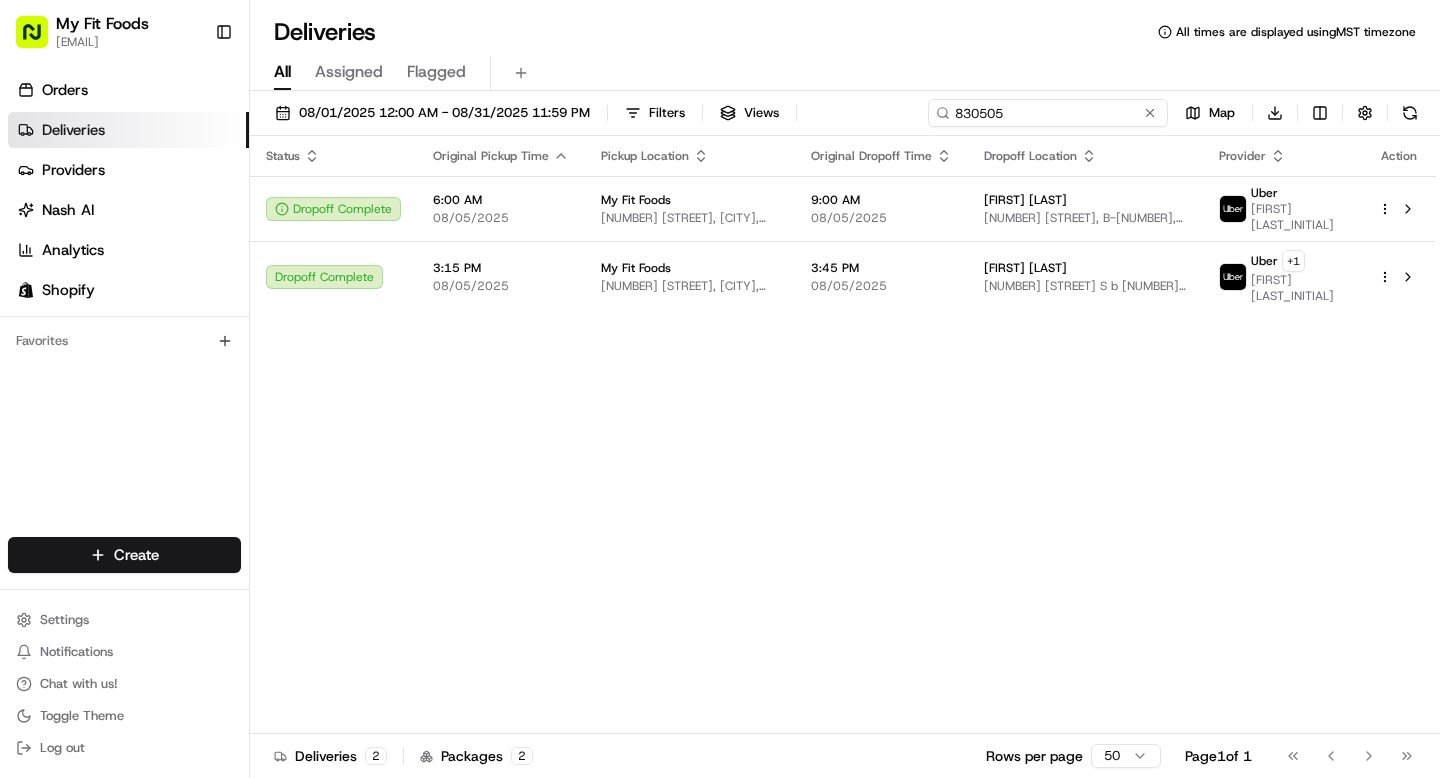 click on "830505" at bounding box center [1048, 113] 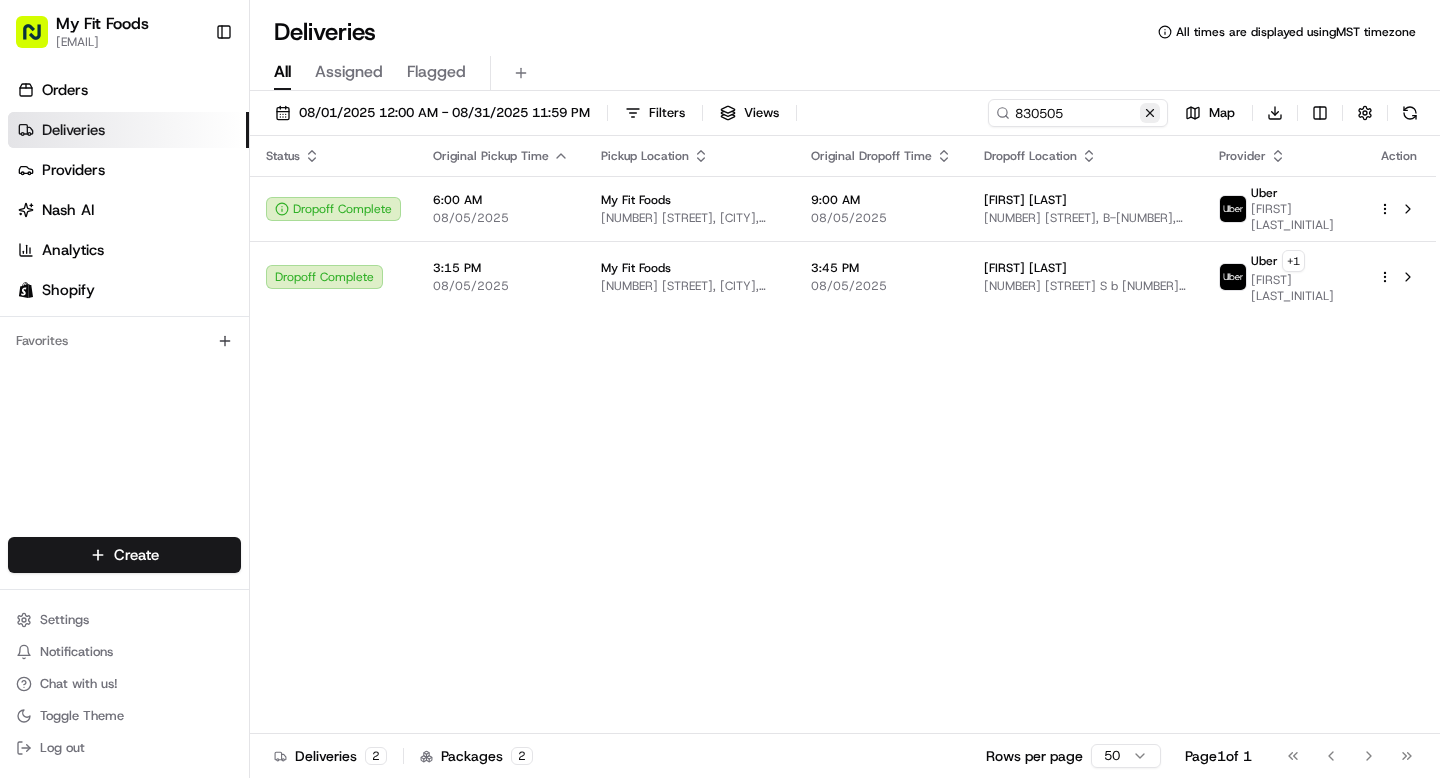 click at bounding box center [1150, 113] 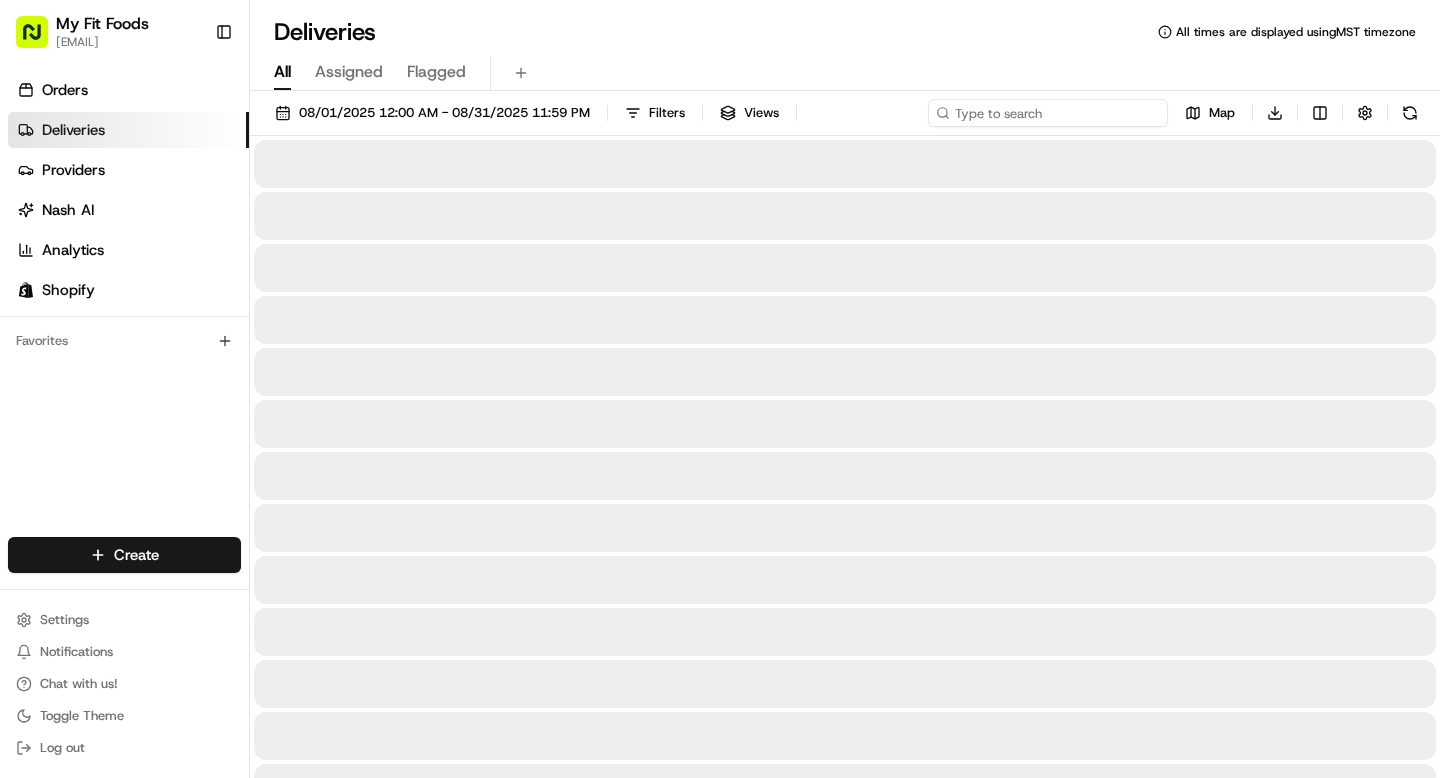 click at bounding box center (1048, 113) 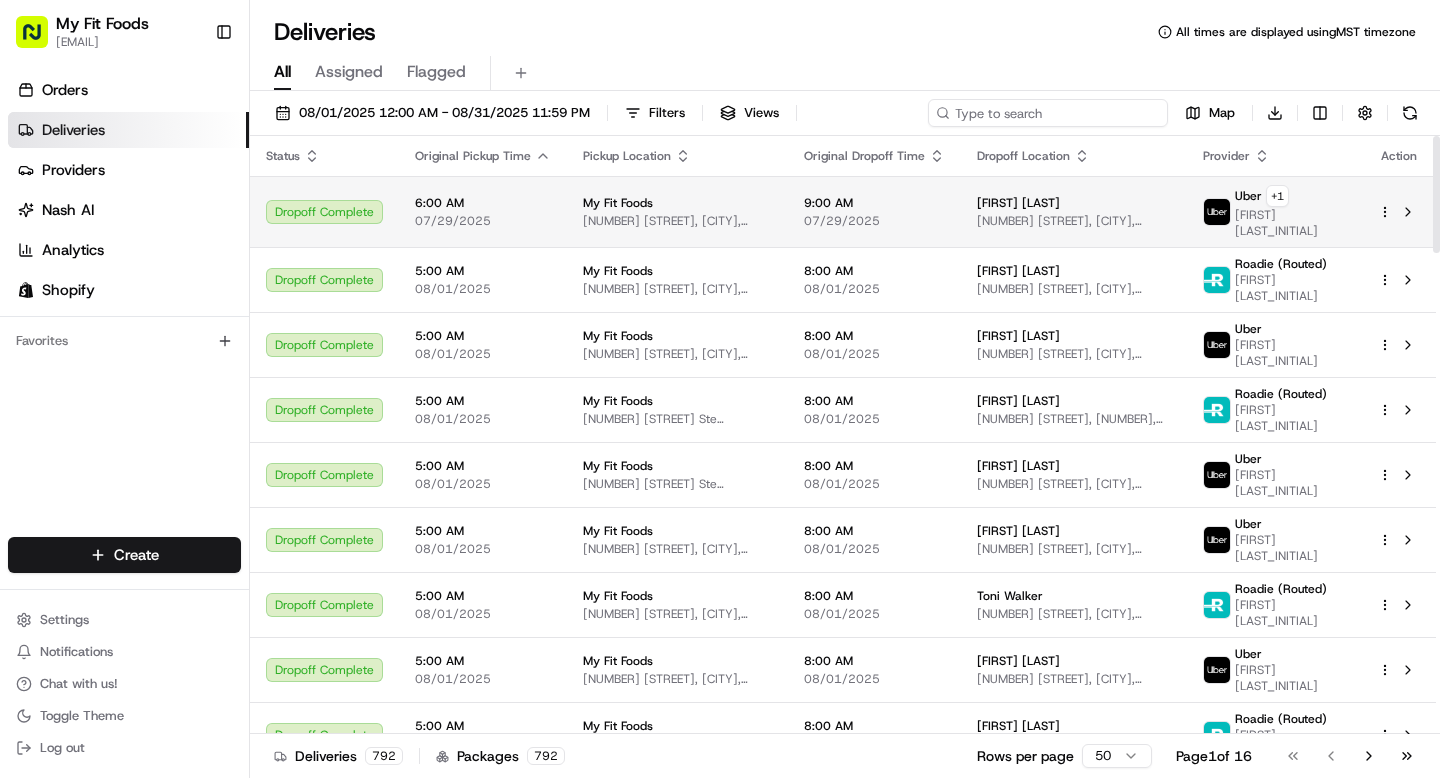 paste on "#832414" 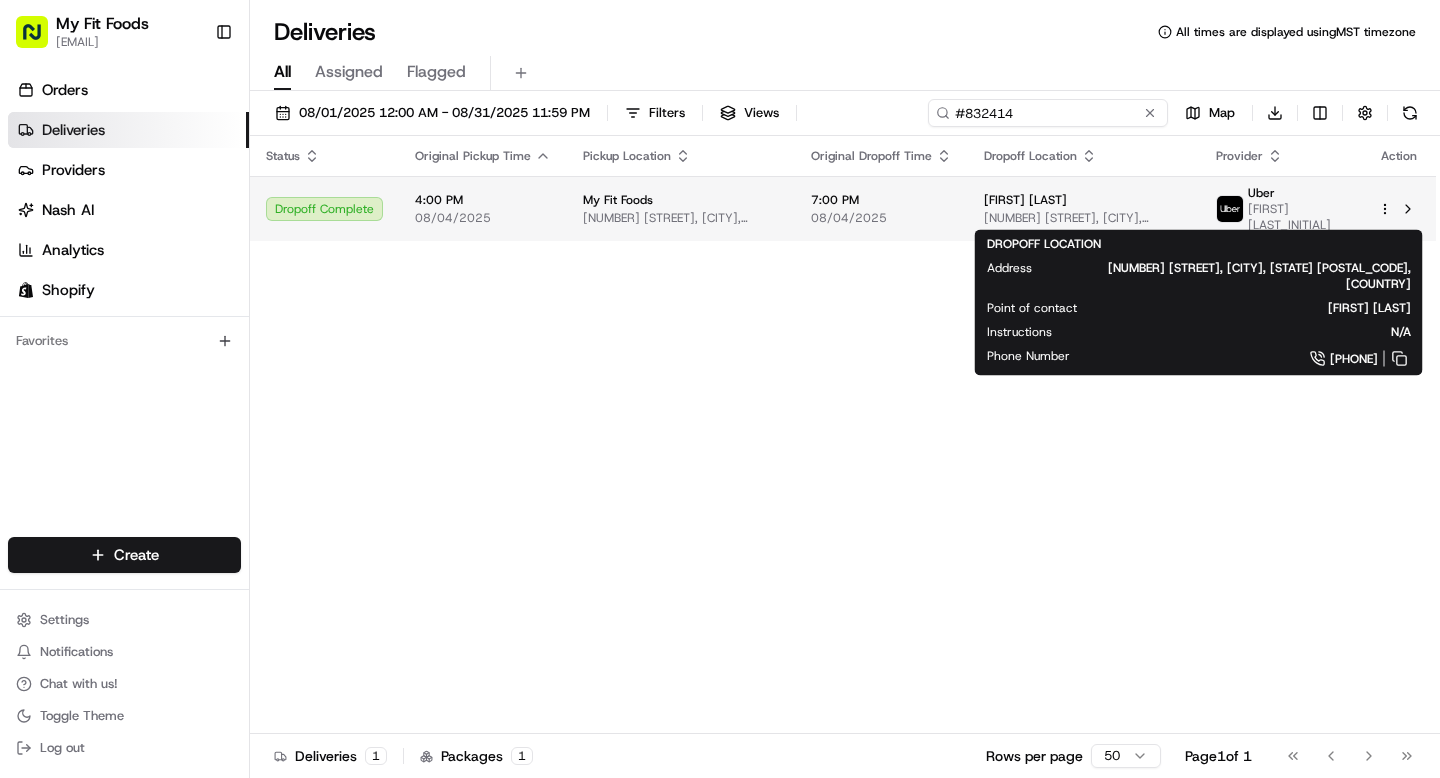 type on "#832414" 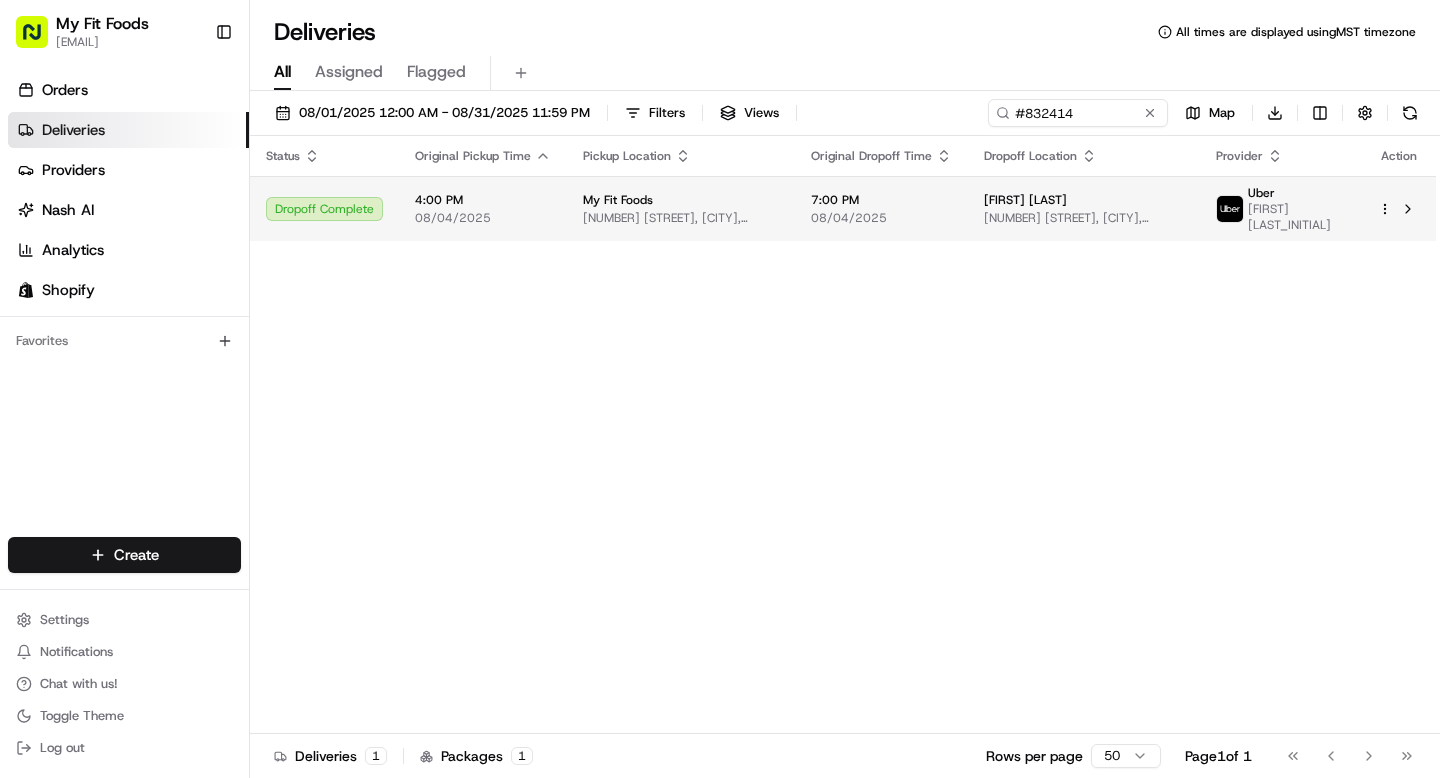click on "[FIRST] [LAST_INITIAL]" at bounding box center (1297, 217) 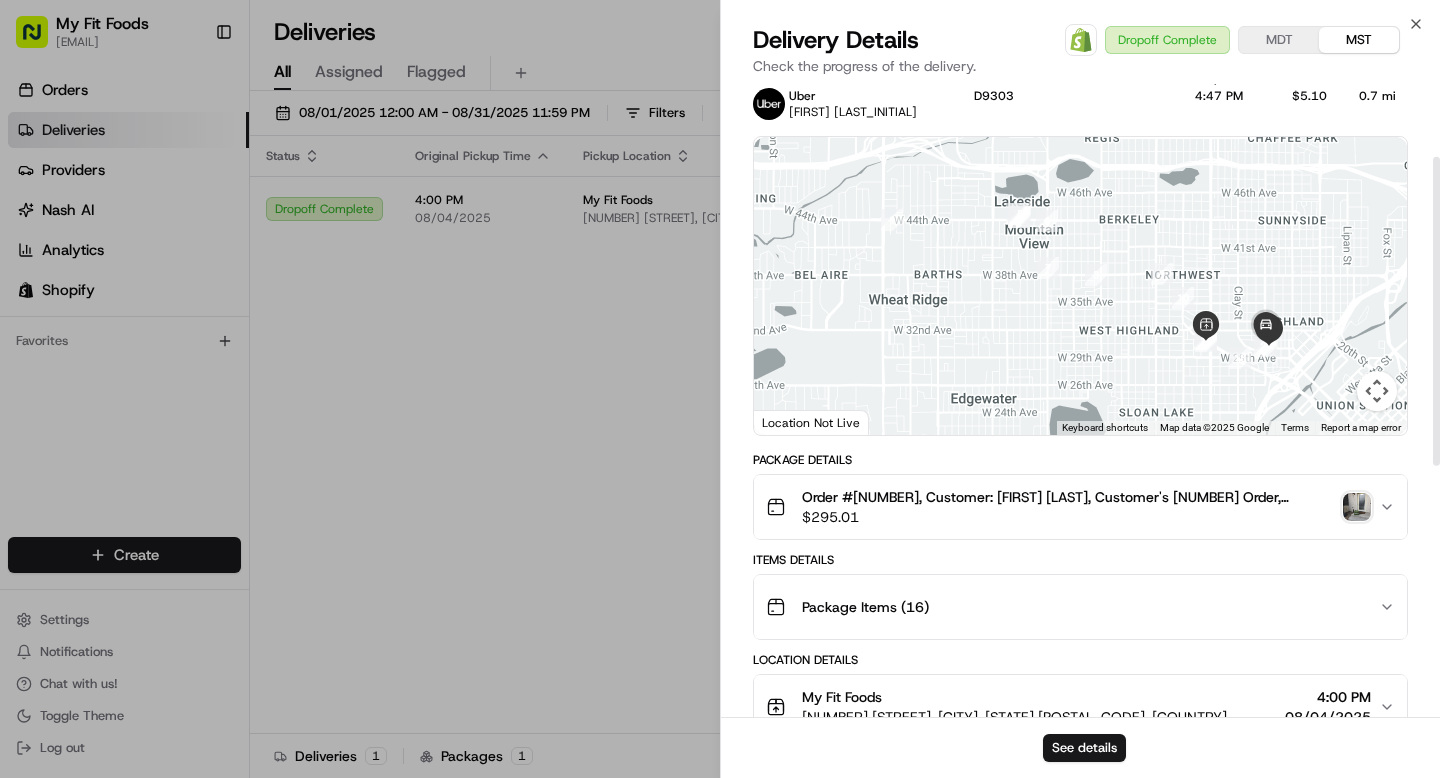 scroll, scrollTop: 0, scrollLeft: 0, axis: both 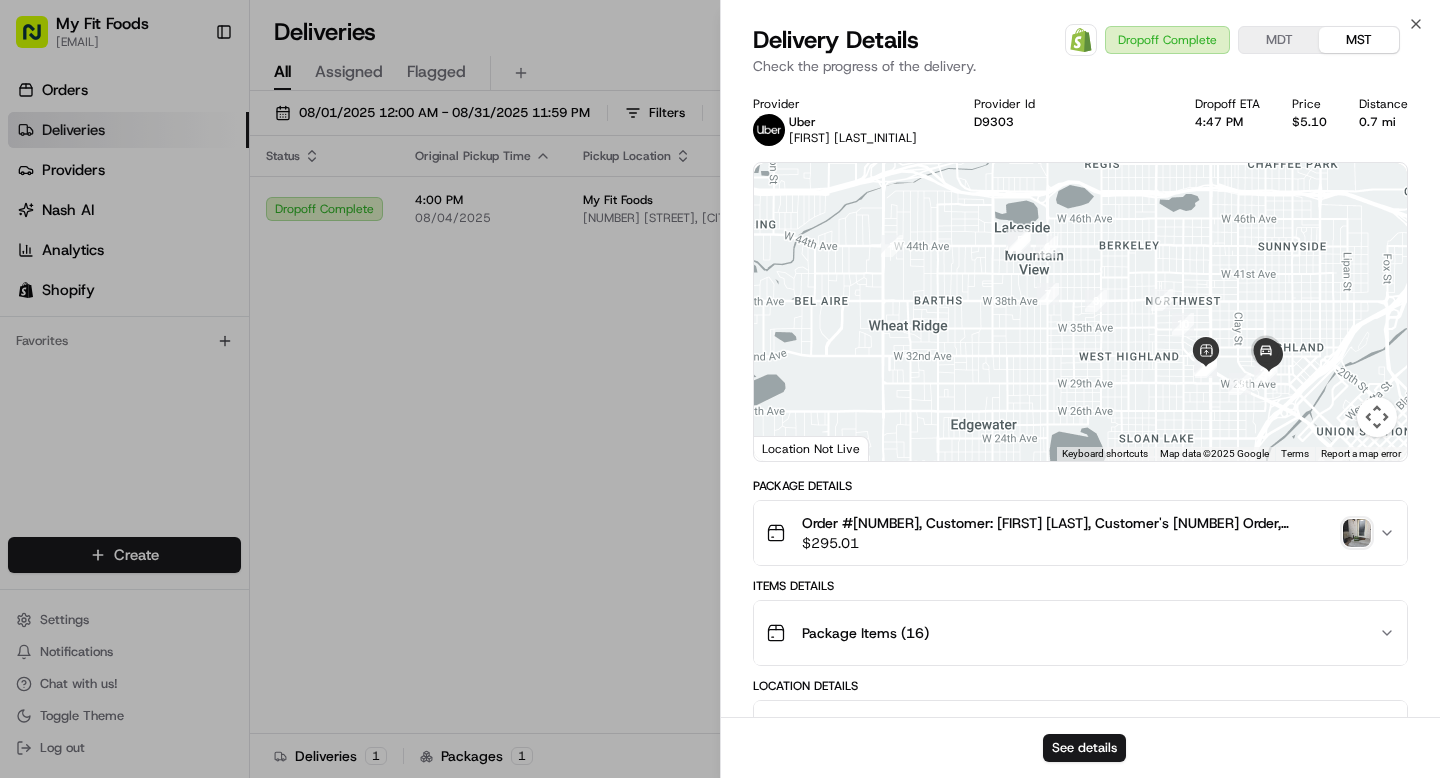 click at bounding box center (1357, 533) 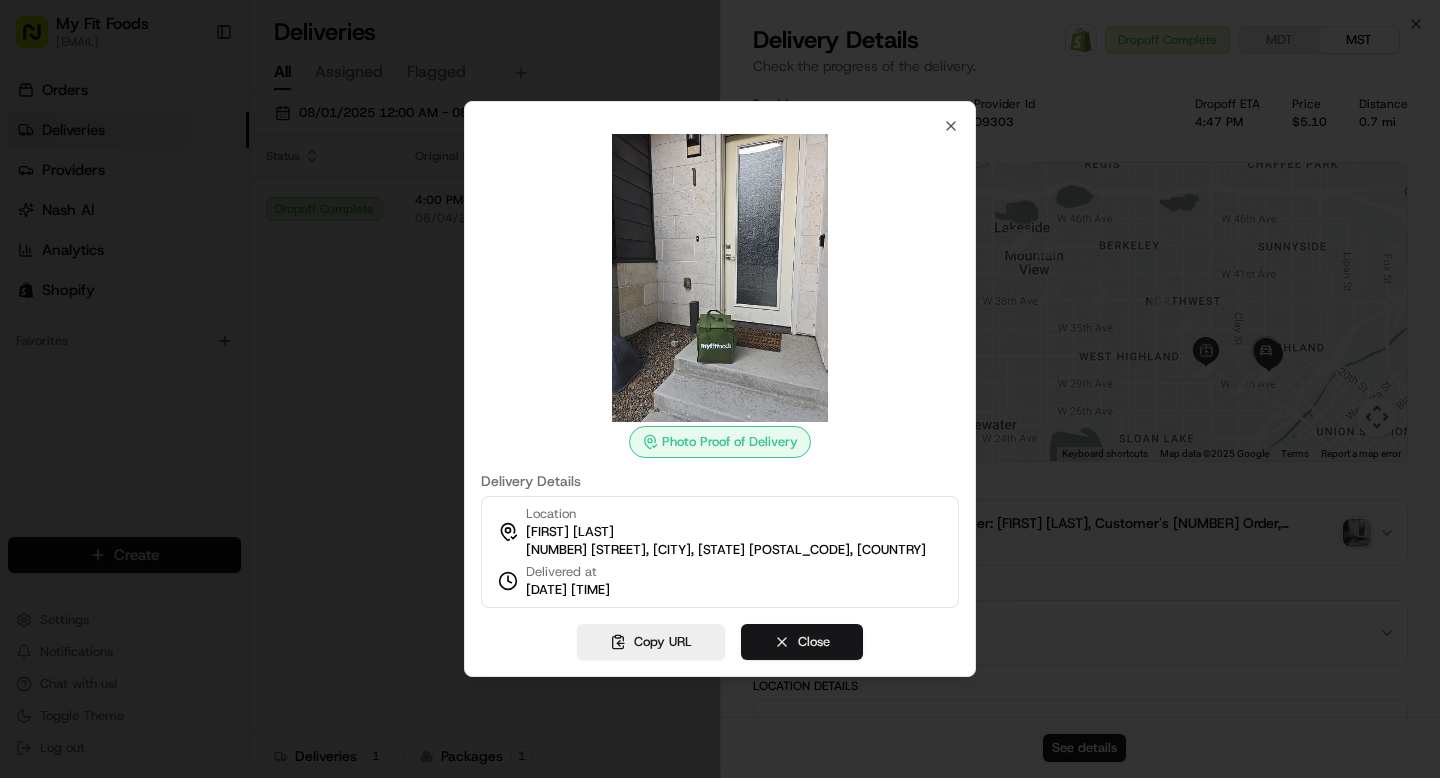 click on "Close" at bounding box center (802, 642) 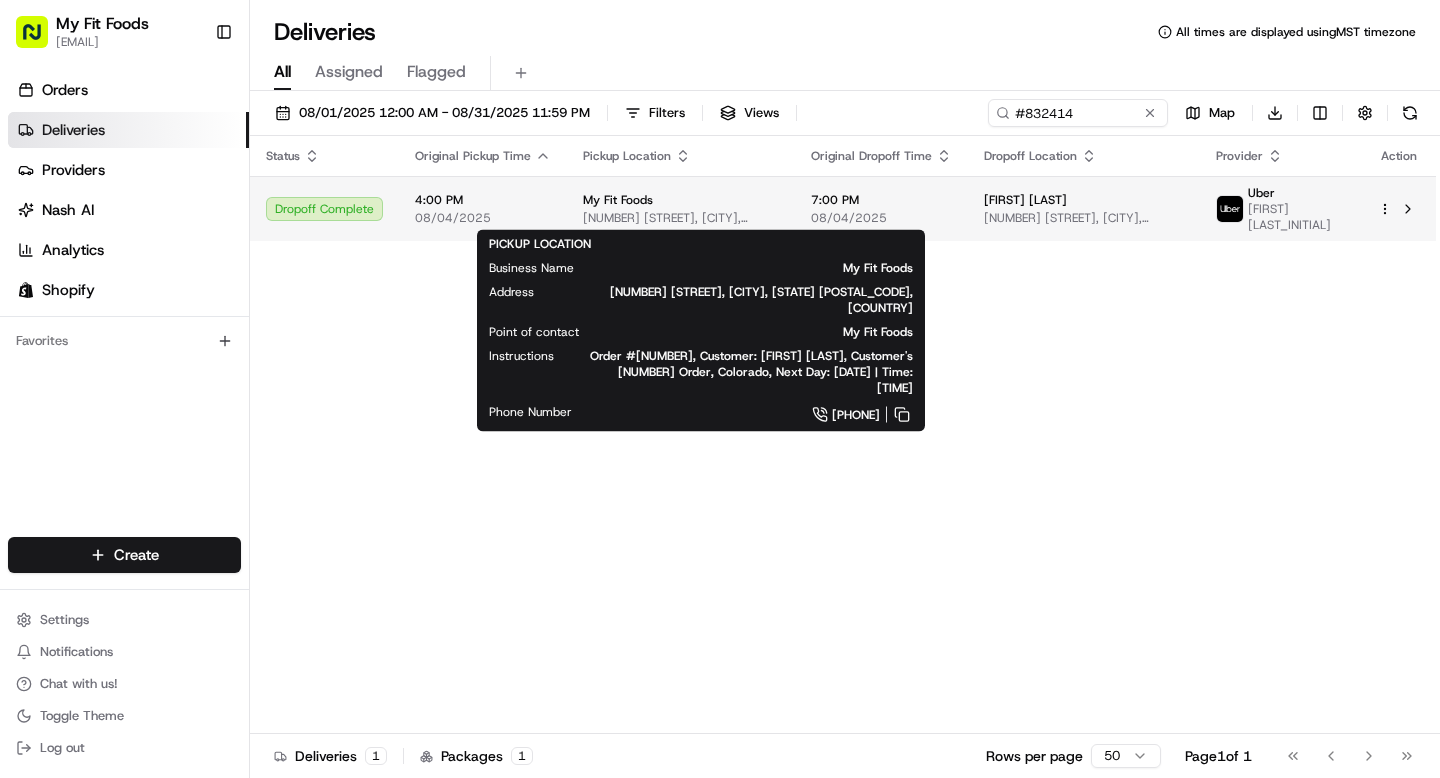 click on "[NUMBER] [STREET], [CITY], [STATE] [POSTAL_CODE], [COUNTRY]" at bounding box center [681, 218] 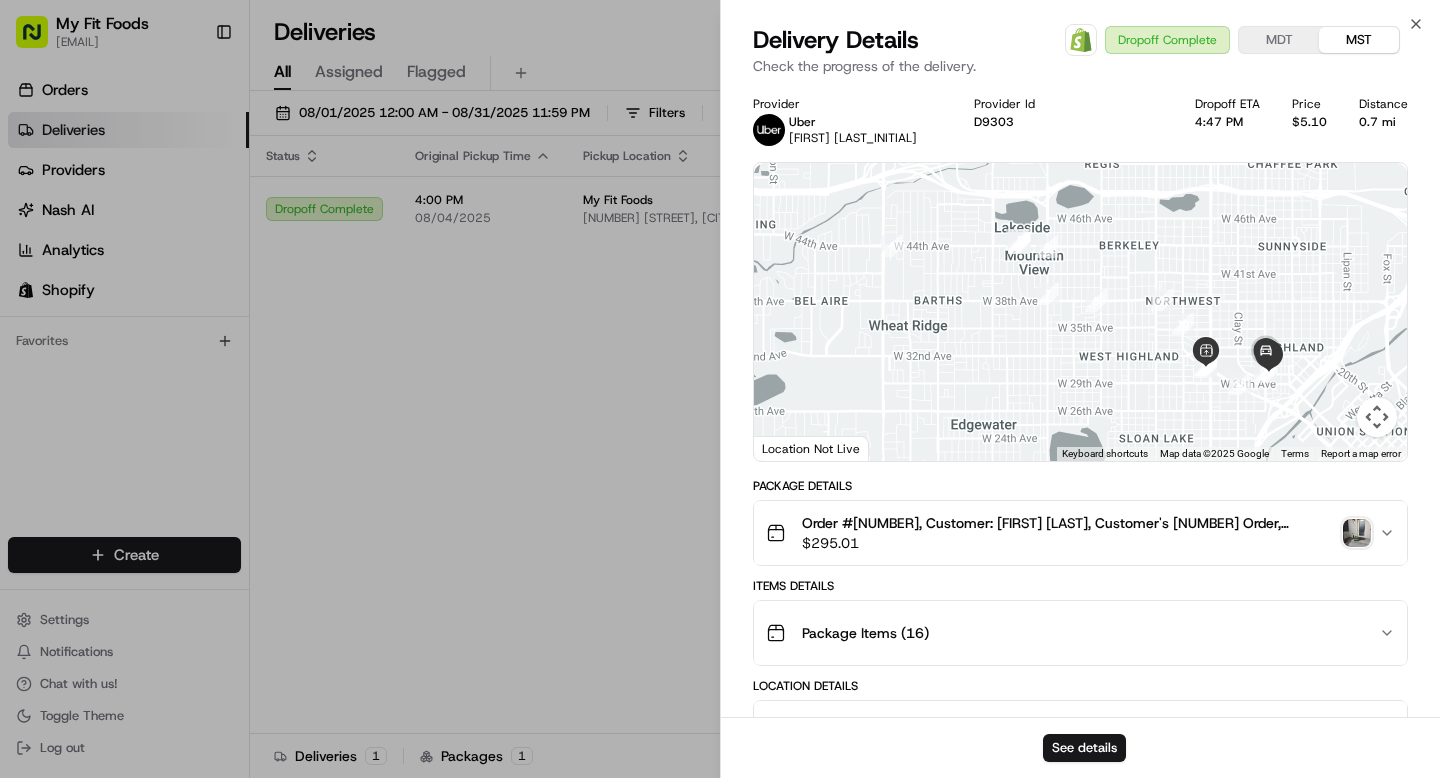 click 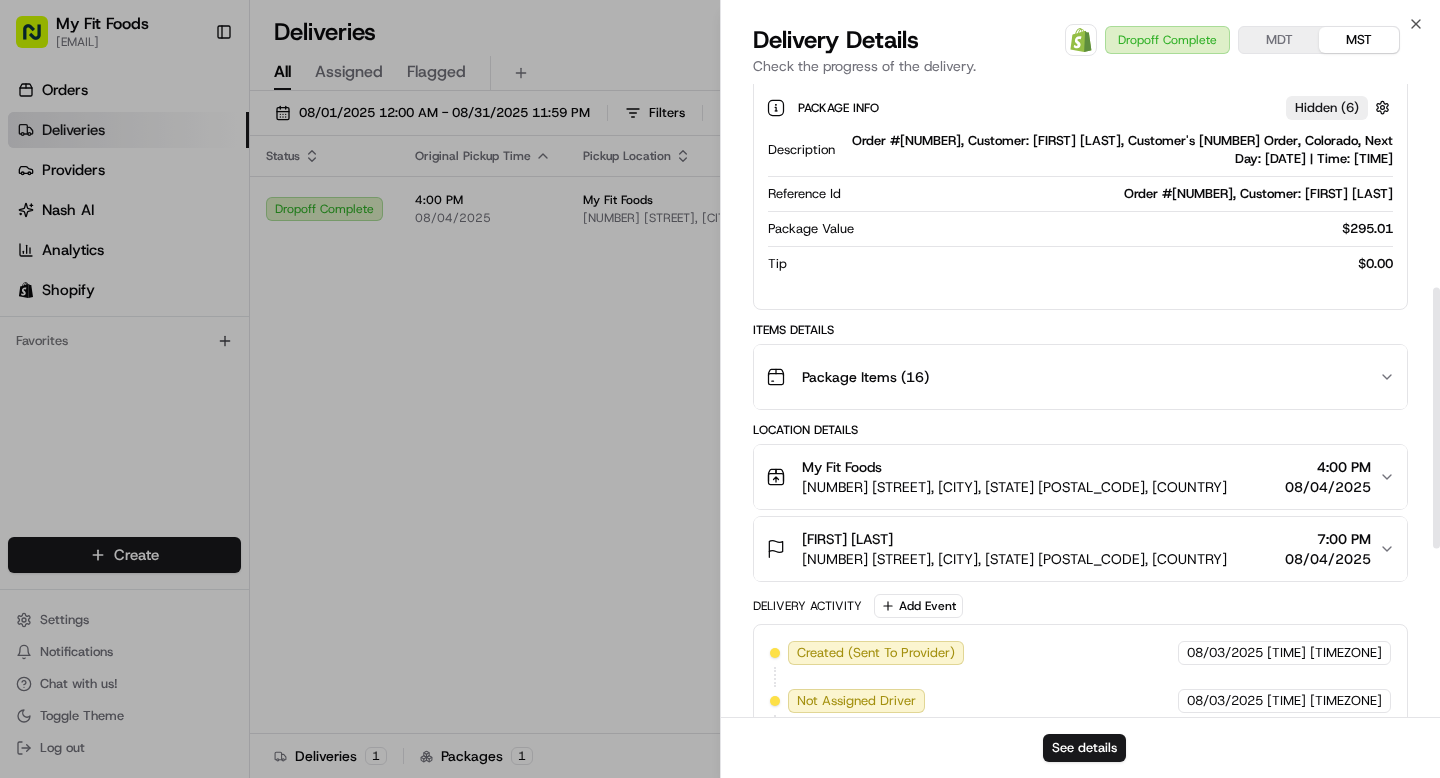 scroll, scrollTop: 496, scrollLeft: 0, axis: vertical 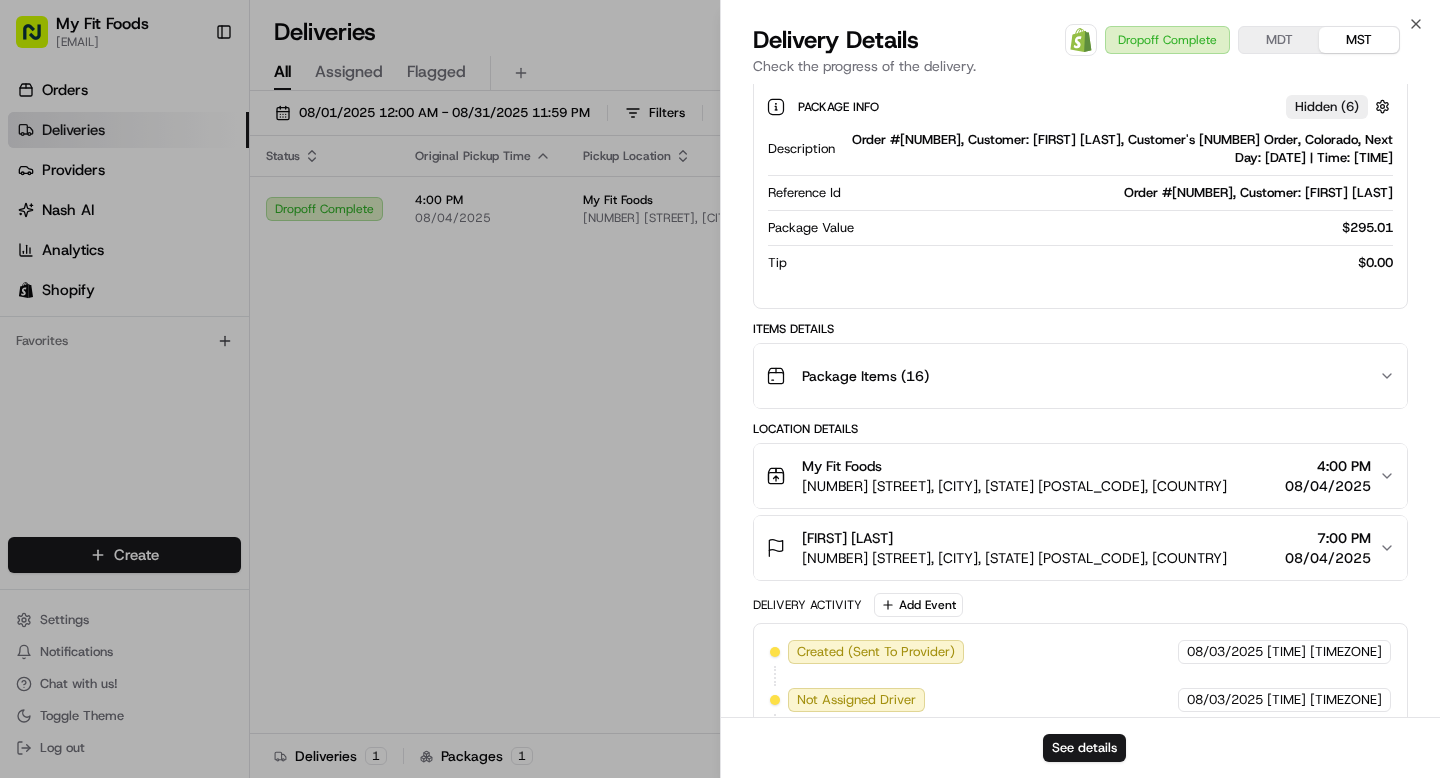 click on "[FIRST] [LAST] [NUMBER] [STREET], [CITY], [STATE] [POSTAL_CODE], [COUNTRY] [TIME] [DATE]" at bounding box center [1072, 548] 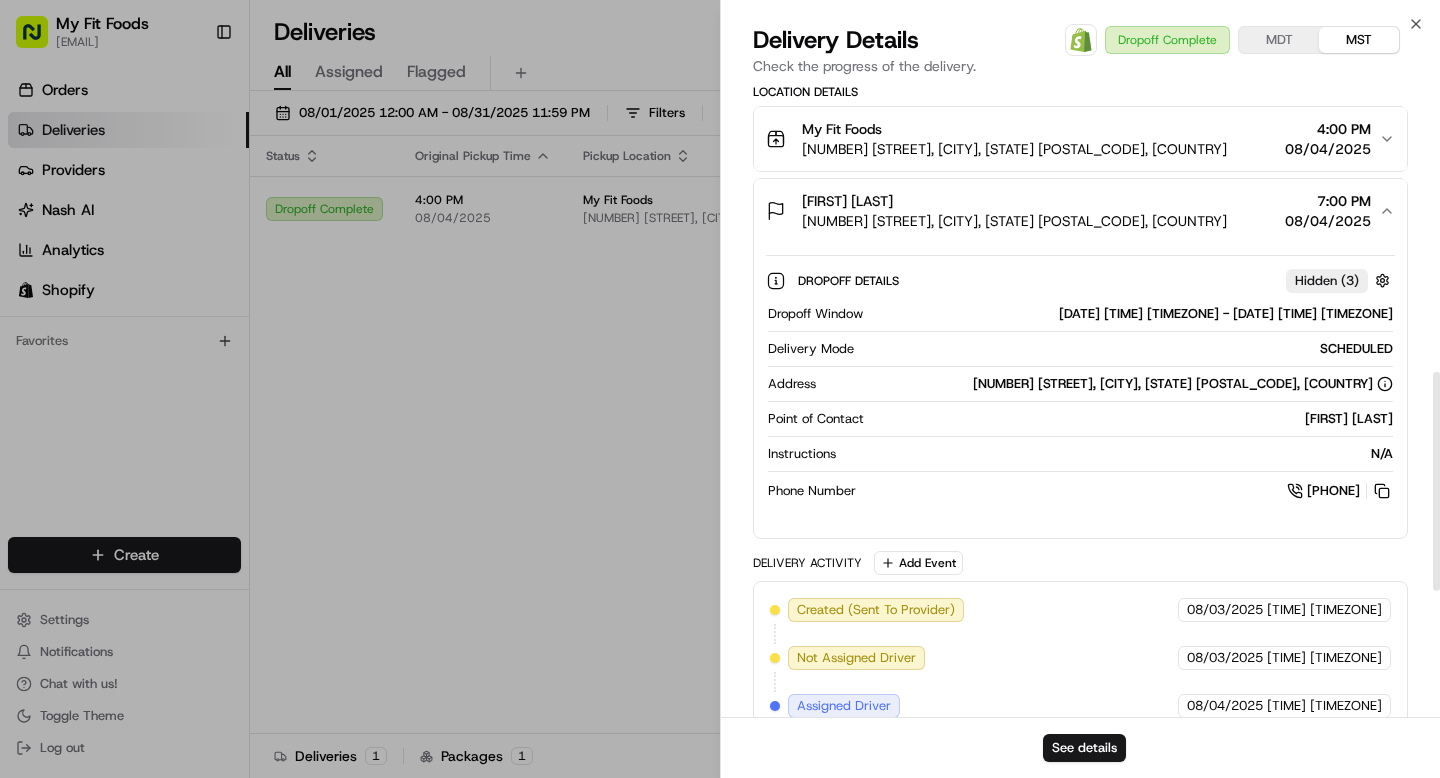 scroll, scrollTop: 836, scrollLeft: 0, axis: vertical 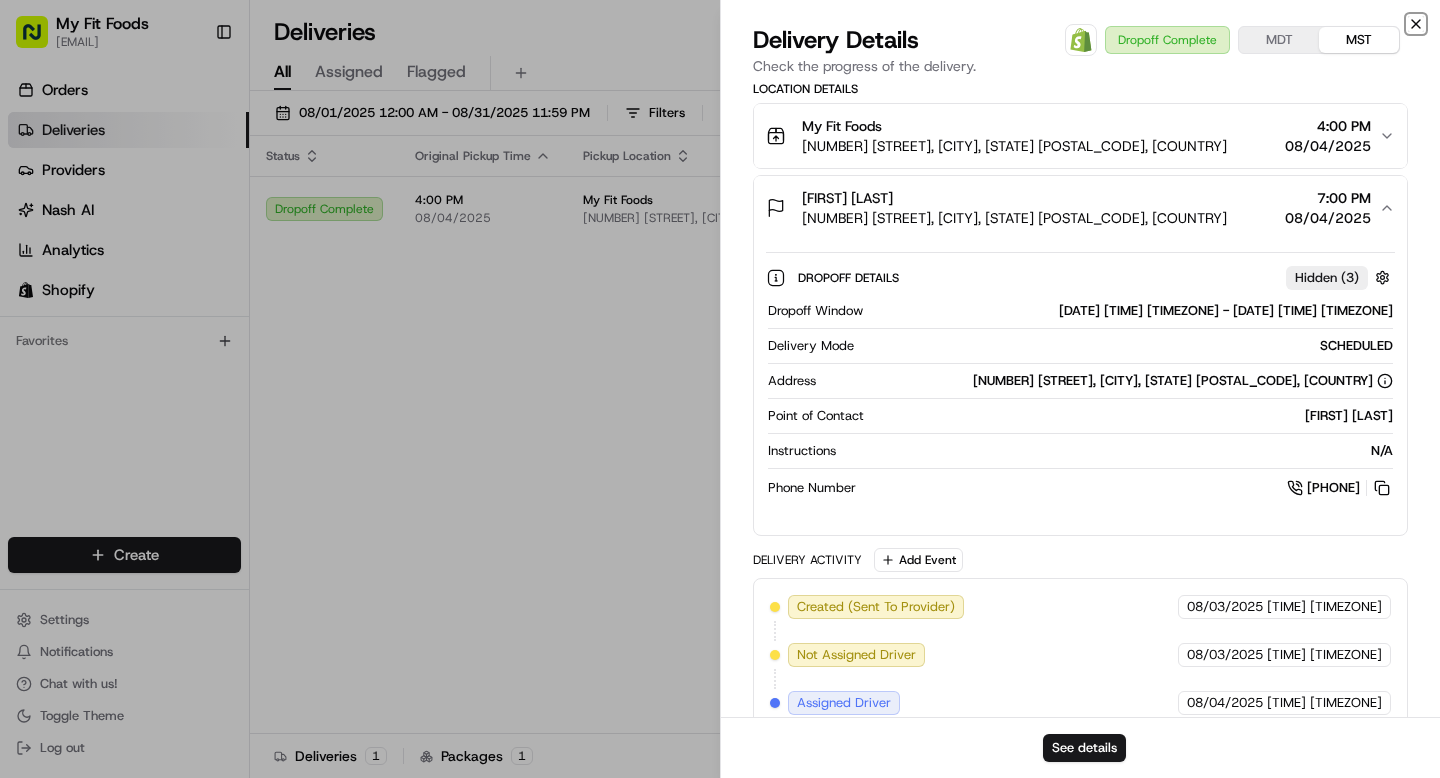 click 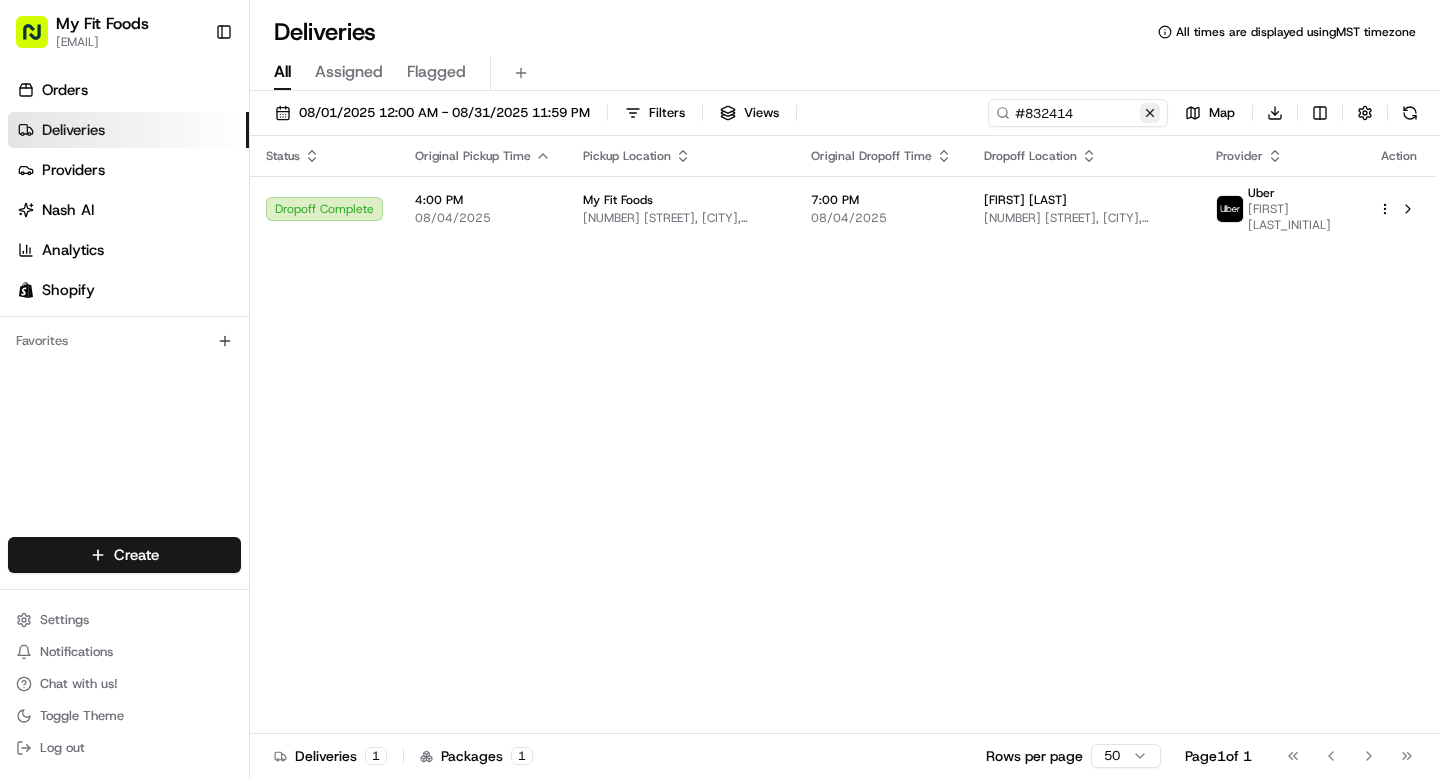 click at bounding box center (1150, 113) 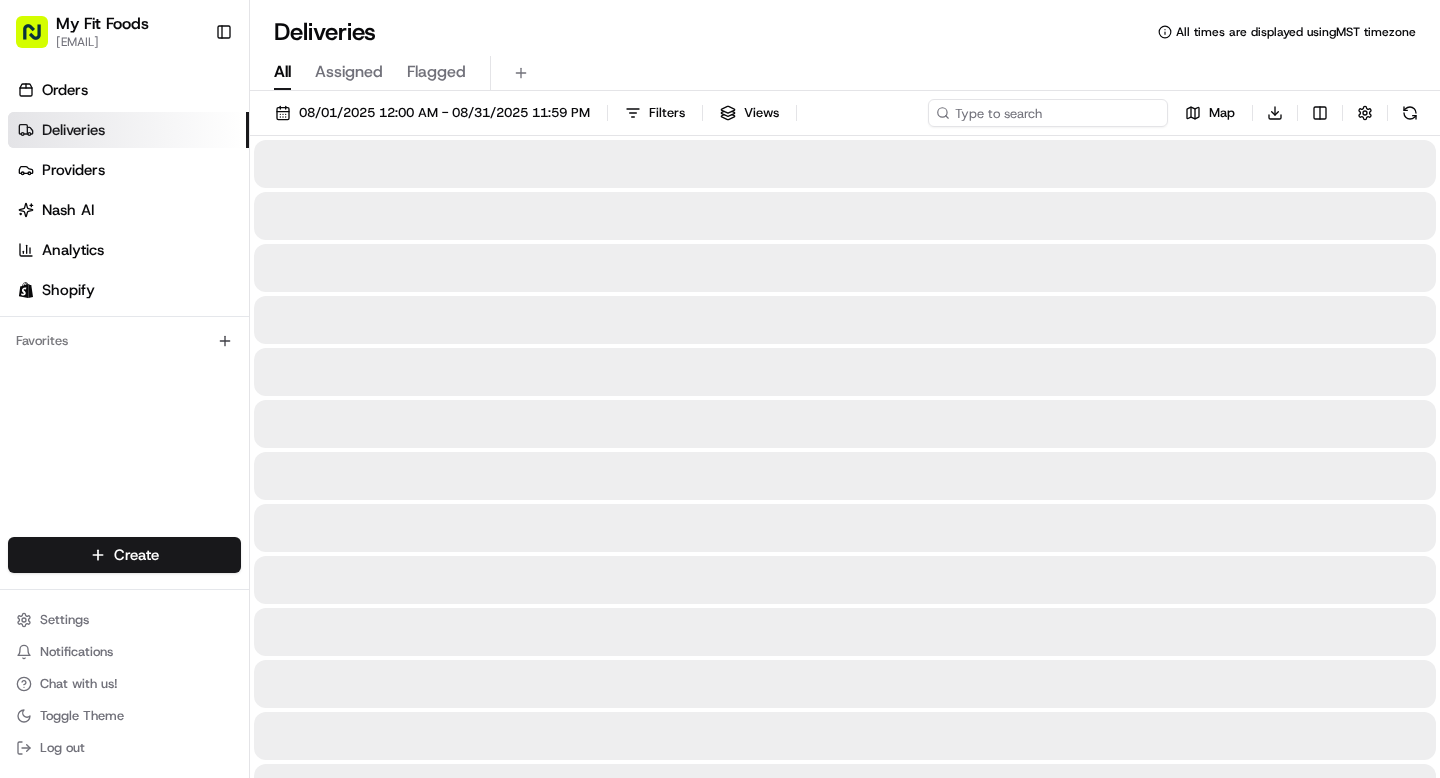 click at bounding box center [1048, 113] 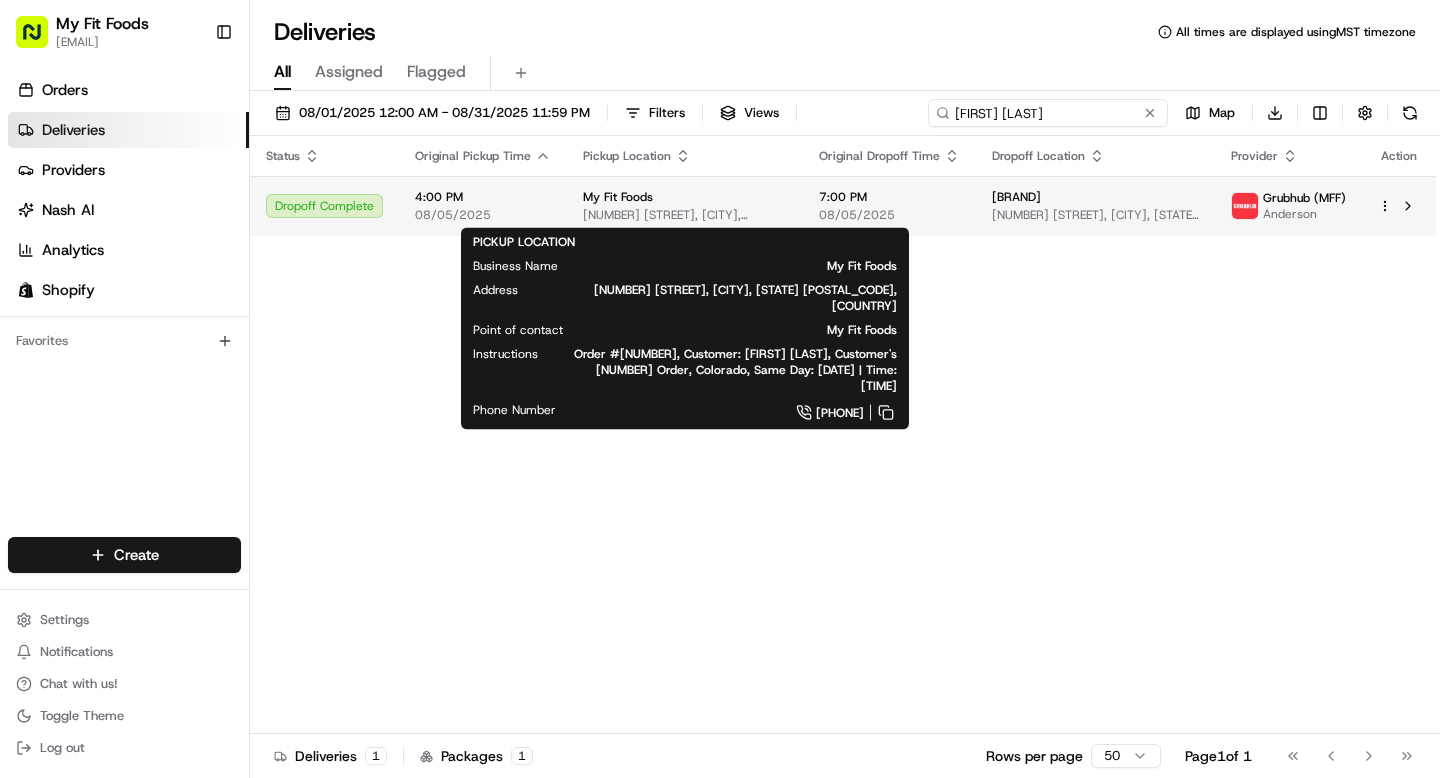 type on "[FIRST] [LAST]" 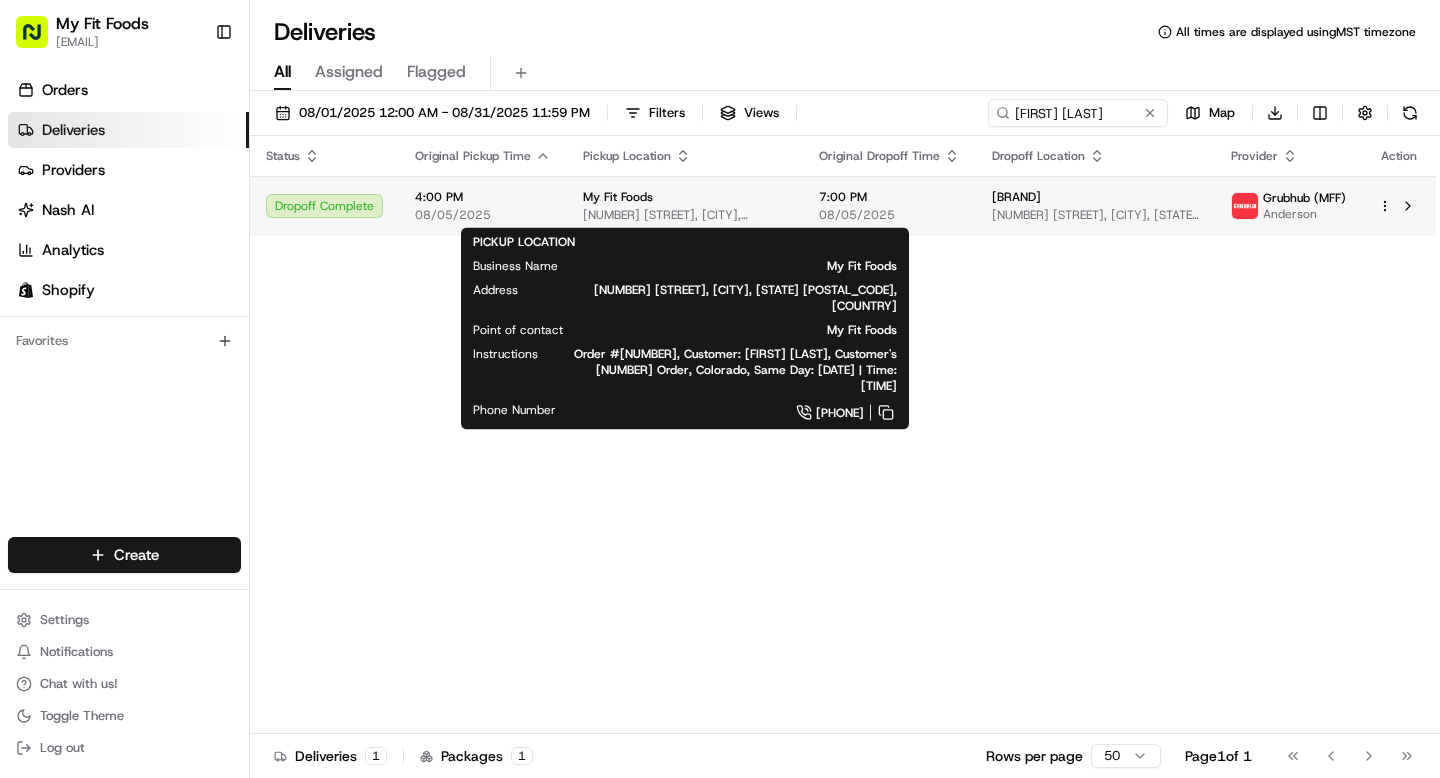 click on "My Fit Foods" at bounding box center [685, 197] 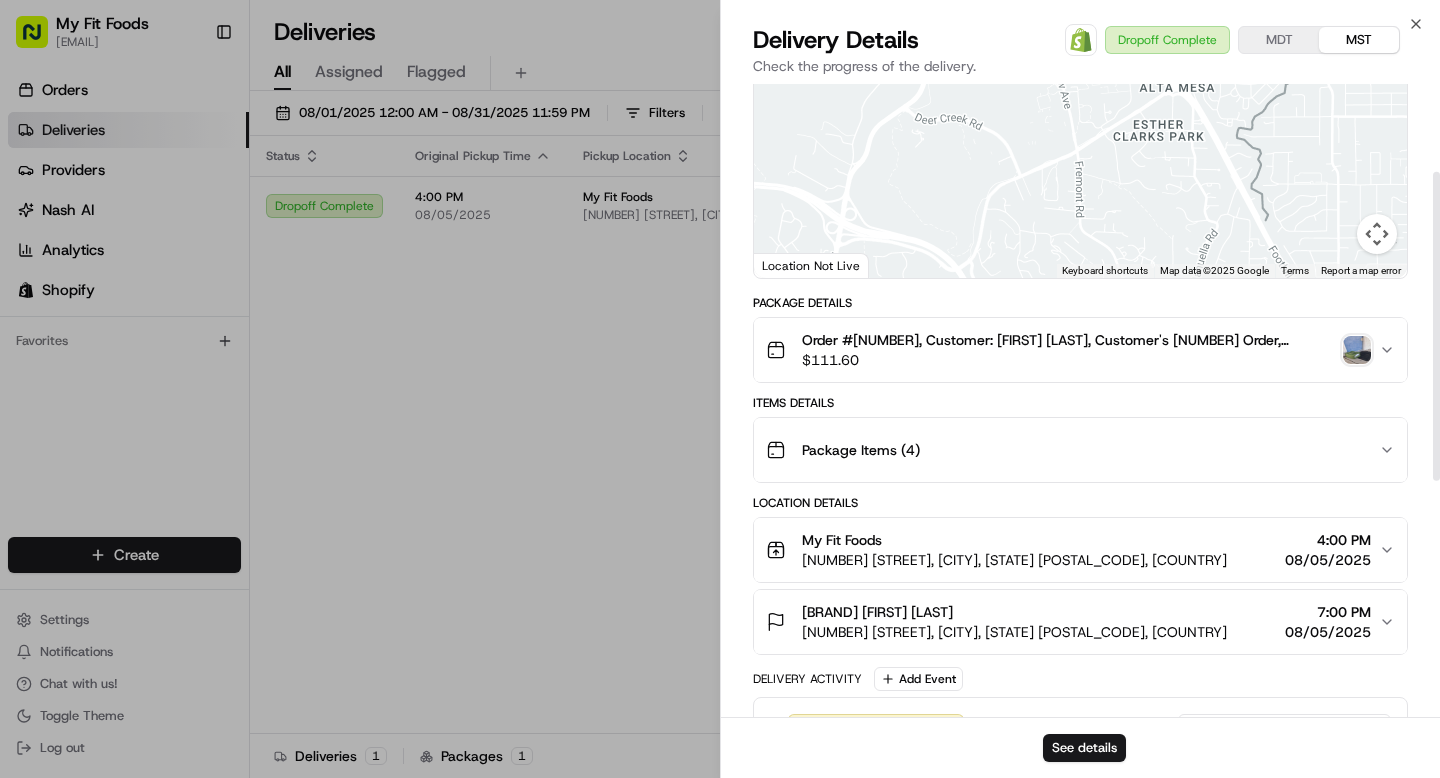 scroll, scrollTop: 184, scrollLeft: 0, axis: vertical 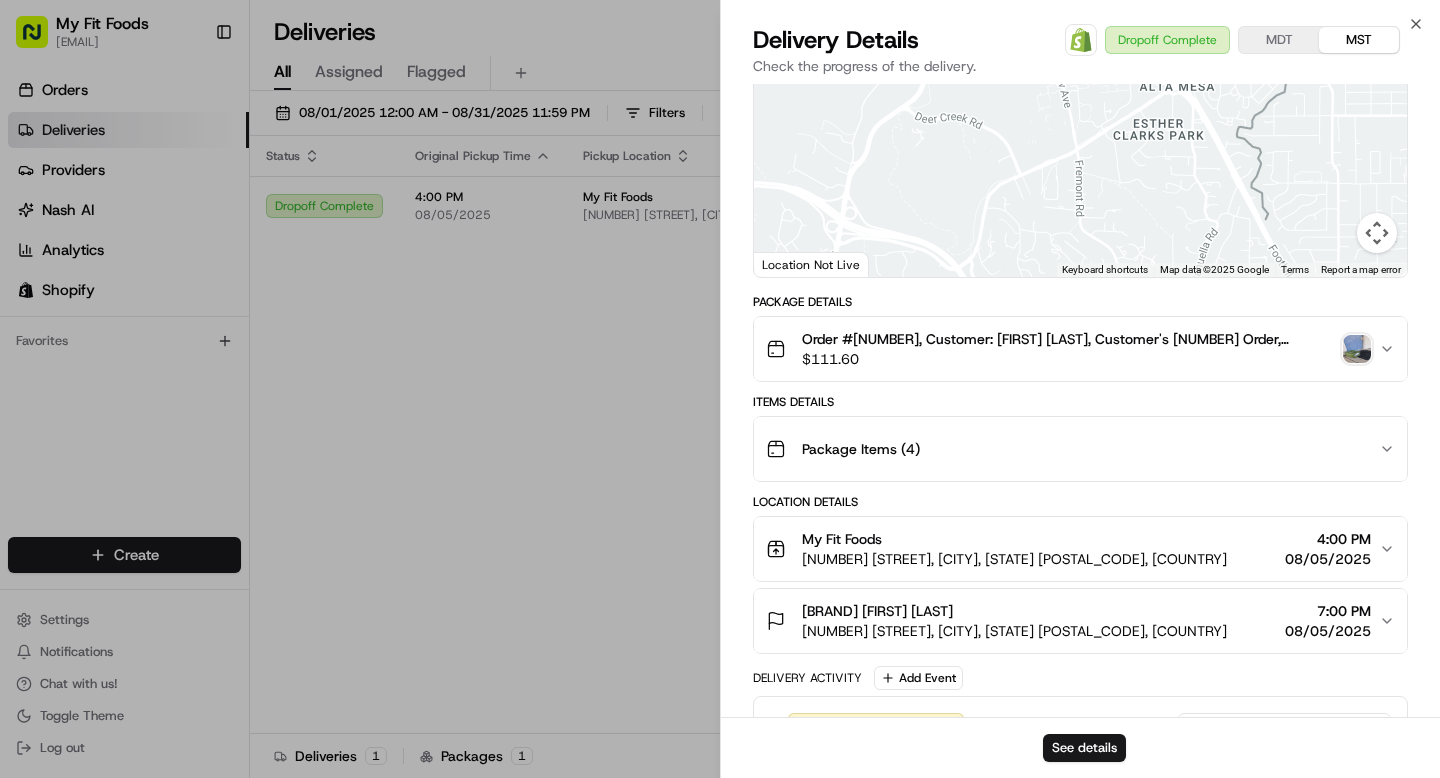 click on "Order #[NUMBER], Customer: [FIRST] [LAST], Customer's [NUMBER] Order, Colorado, Same Day: [DATE] | Time: [TIME]" at bounding box center [1068, 339] 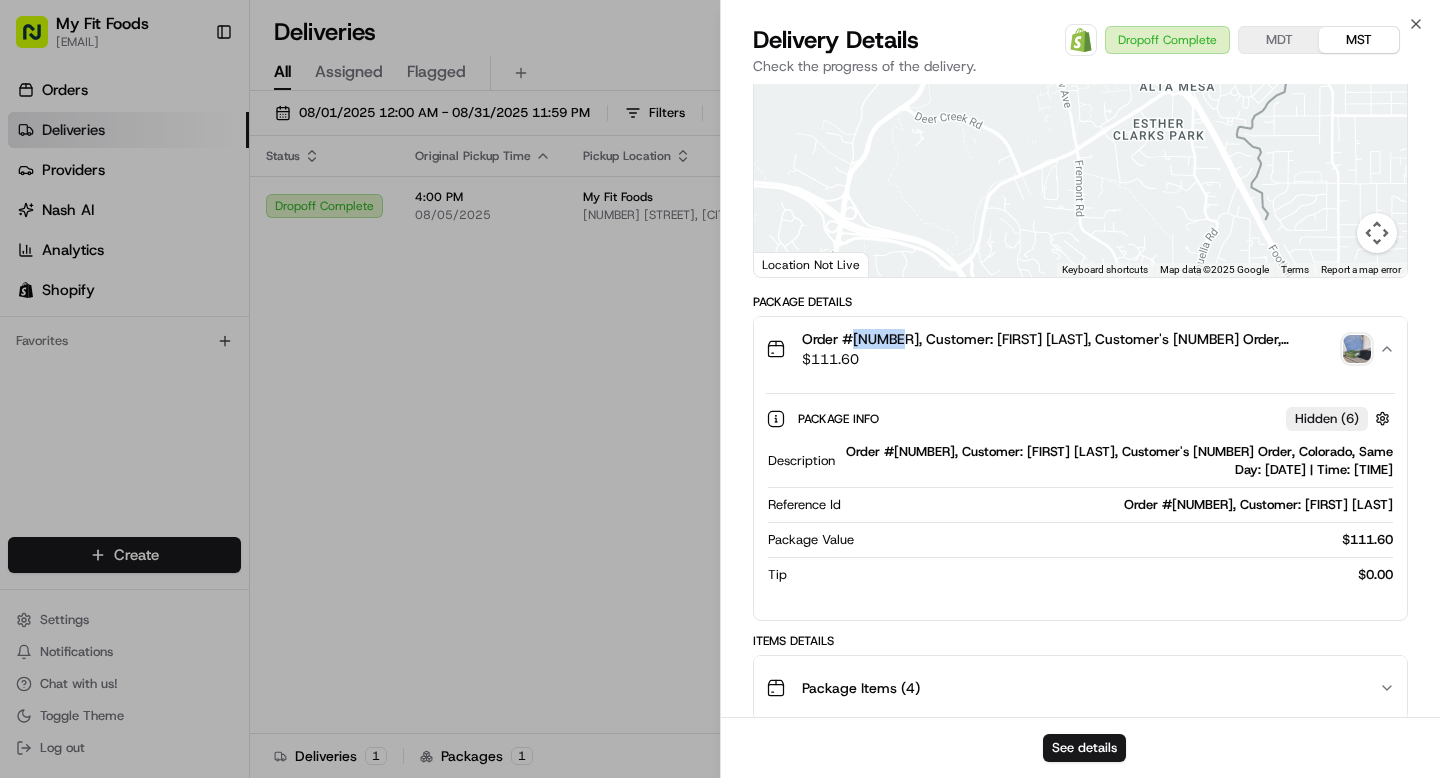 click on "Order #[NUMBER], Customer: [FIRST] [LAST], Customer's [NUMBER] Order, Colorado, Same Day: [DATE] | Time: [TIME]" at bounding box center [1068, 339] 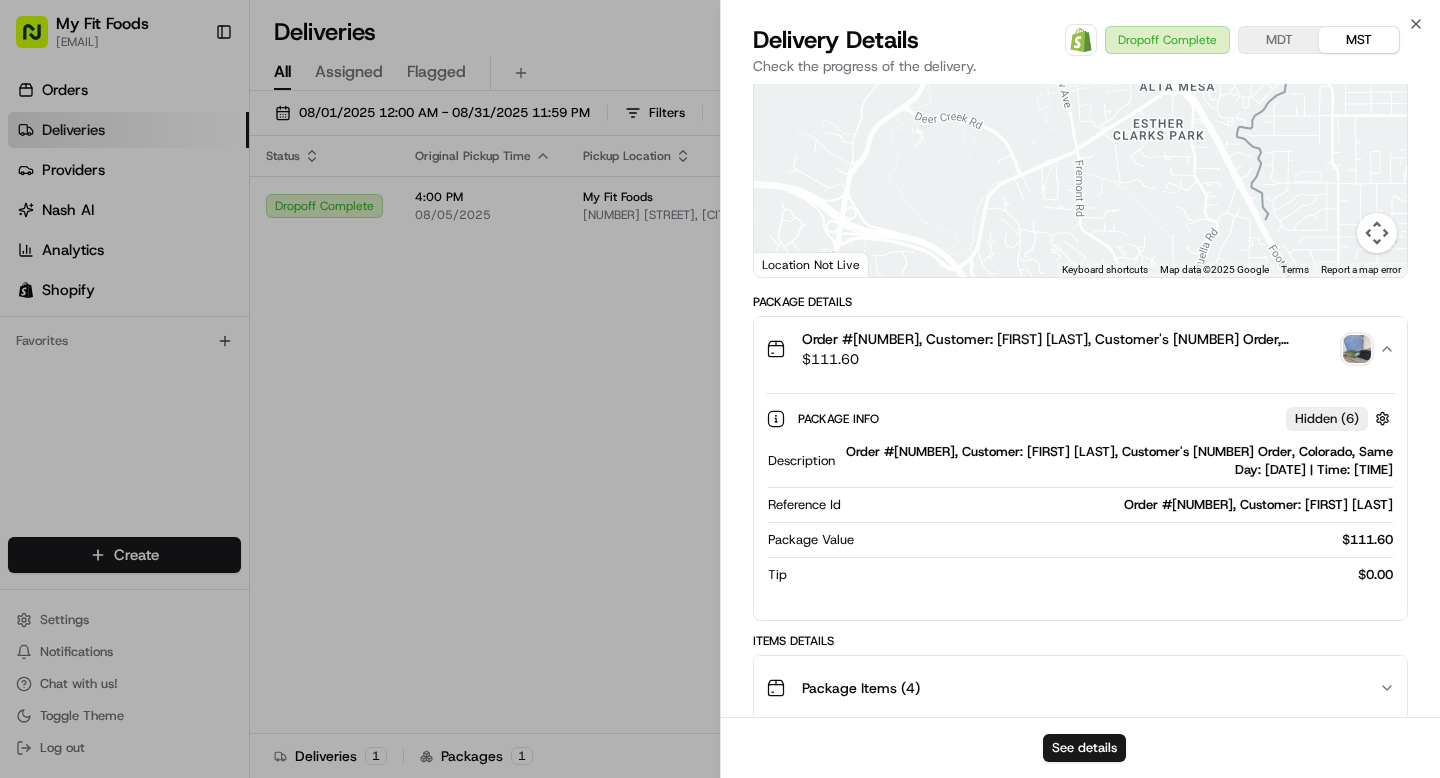 click 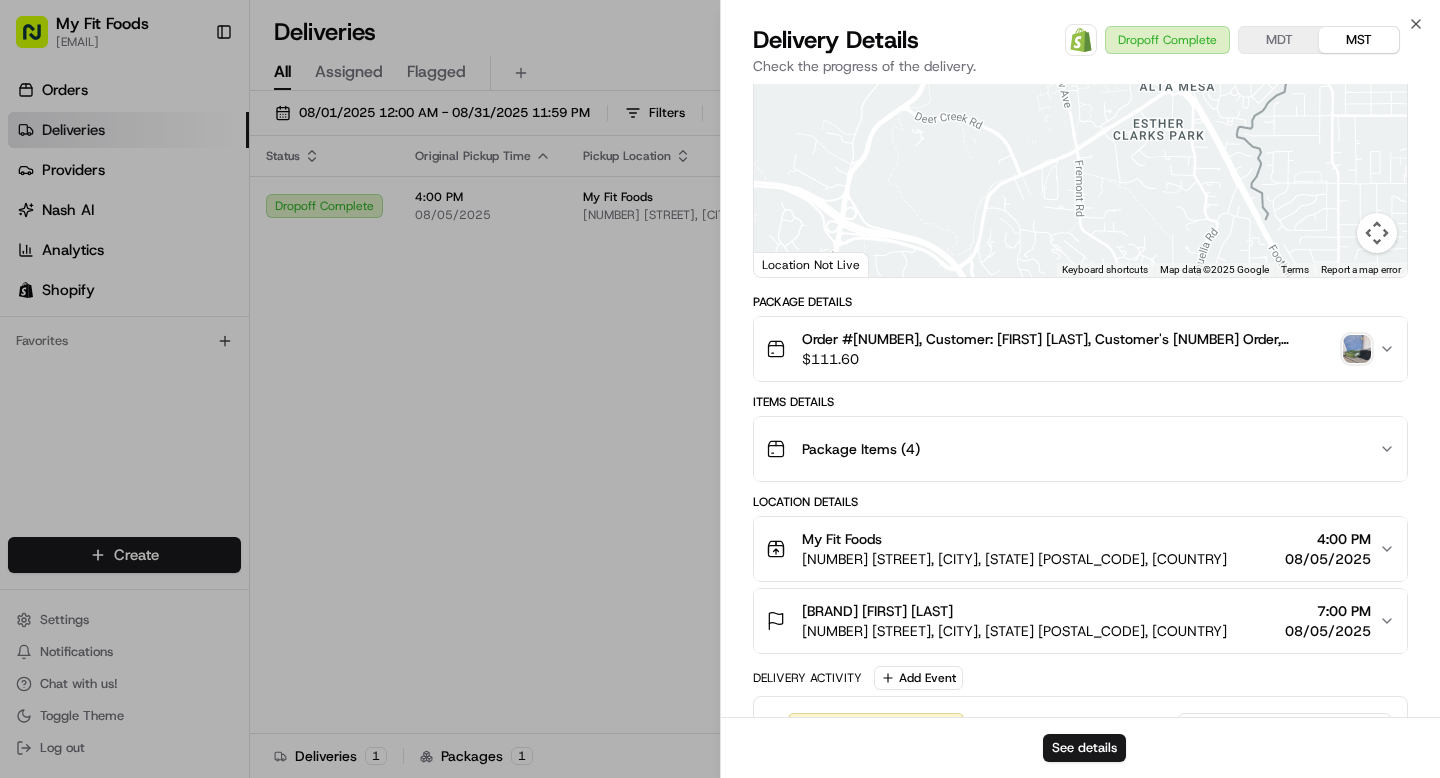 click 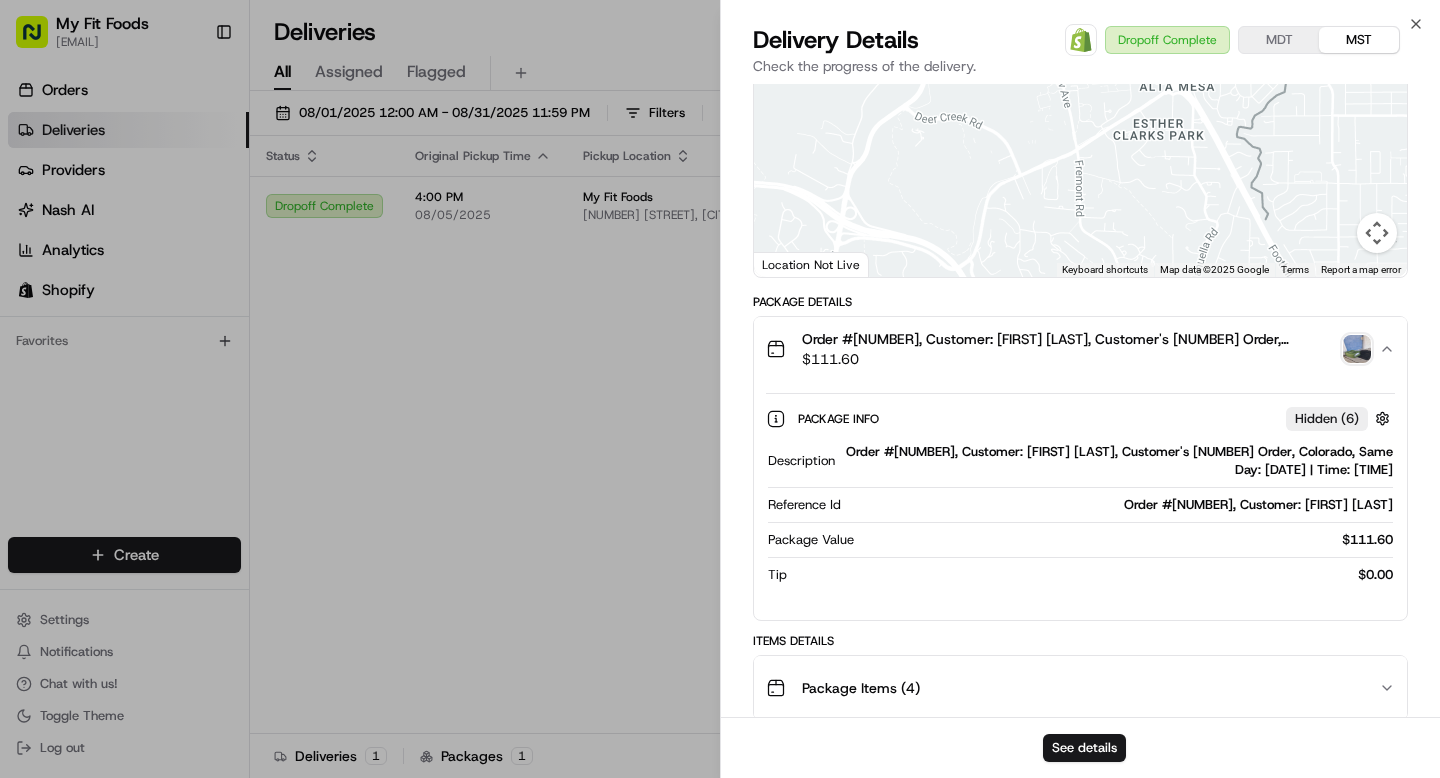click at bounding box center [1357, 349] 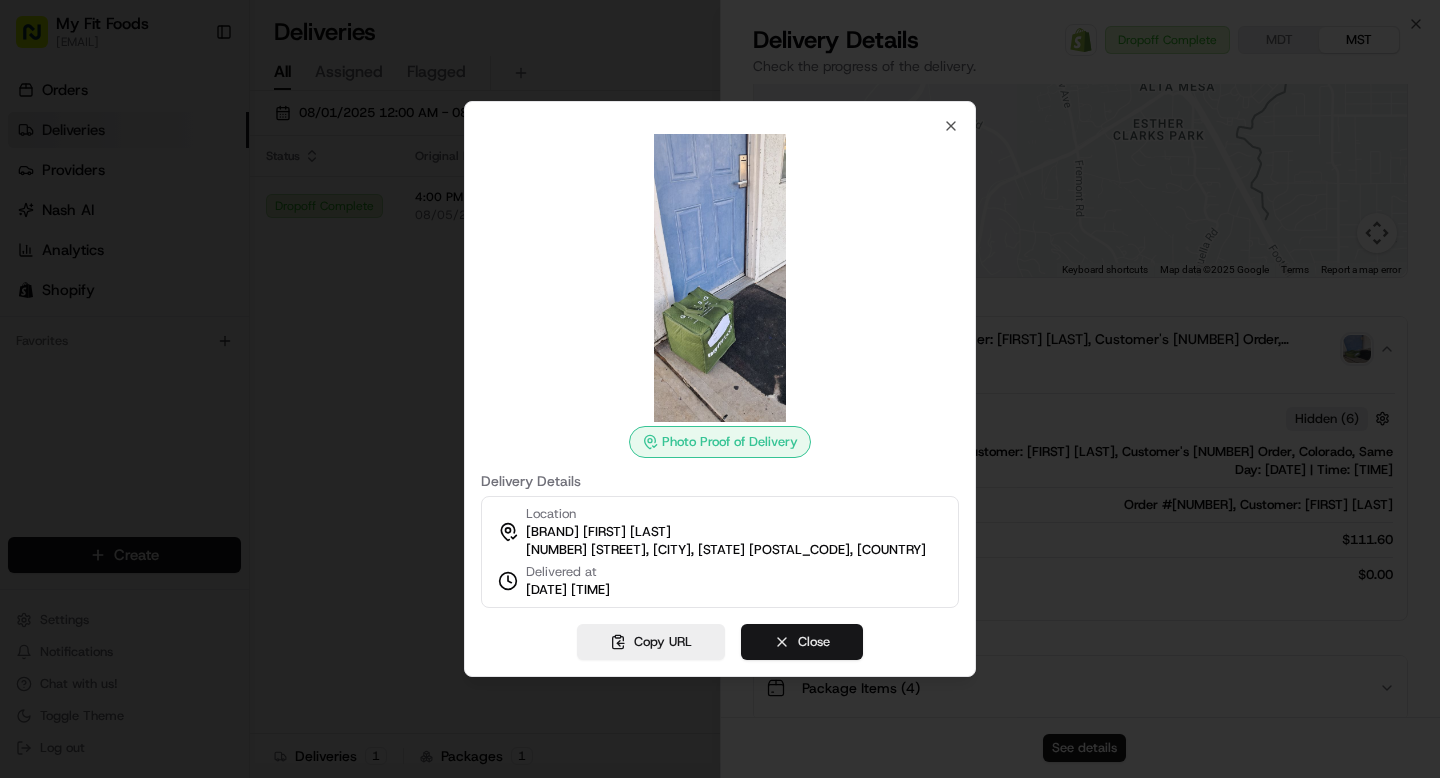 click on "Close" at bounding box center (802, 642) 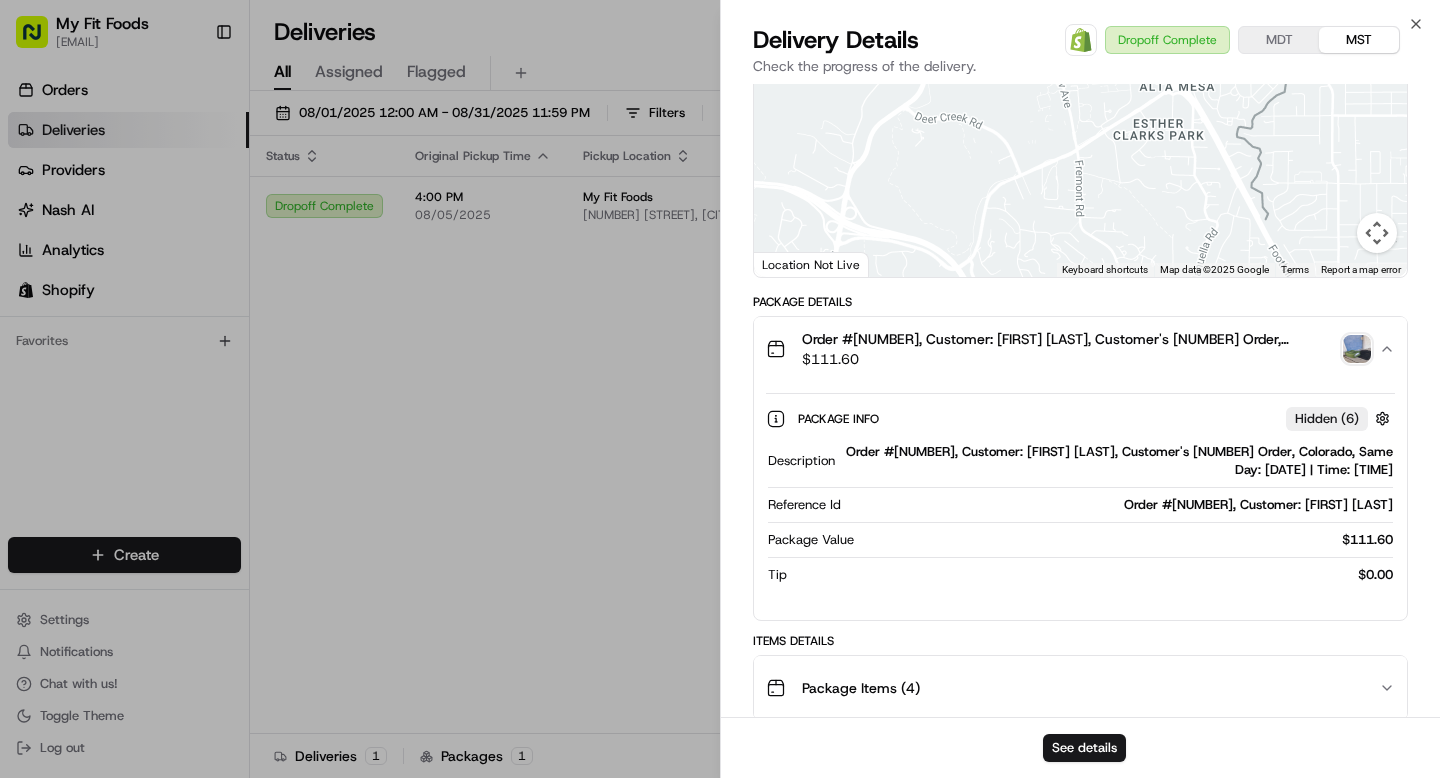 click at bounding box center (1357, 349) 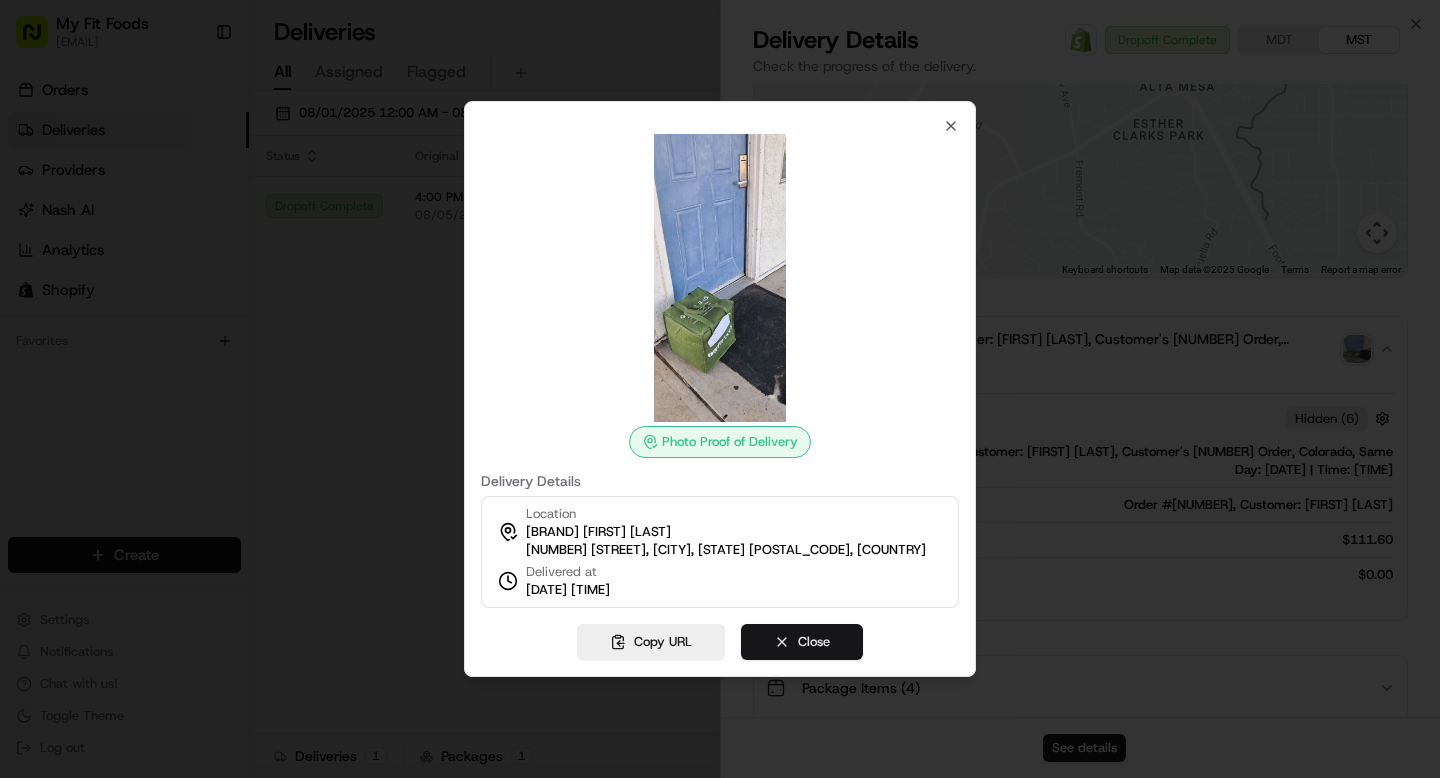 click on "Close" at bounding box center [802, 642] 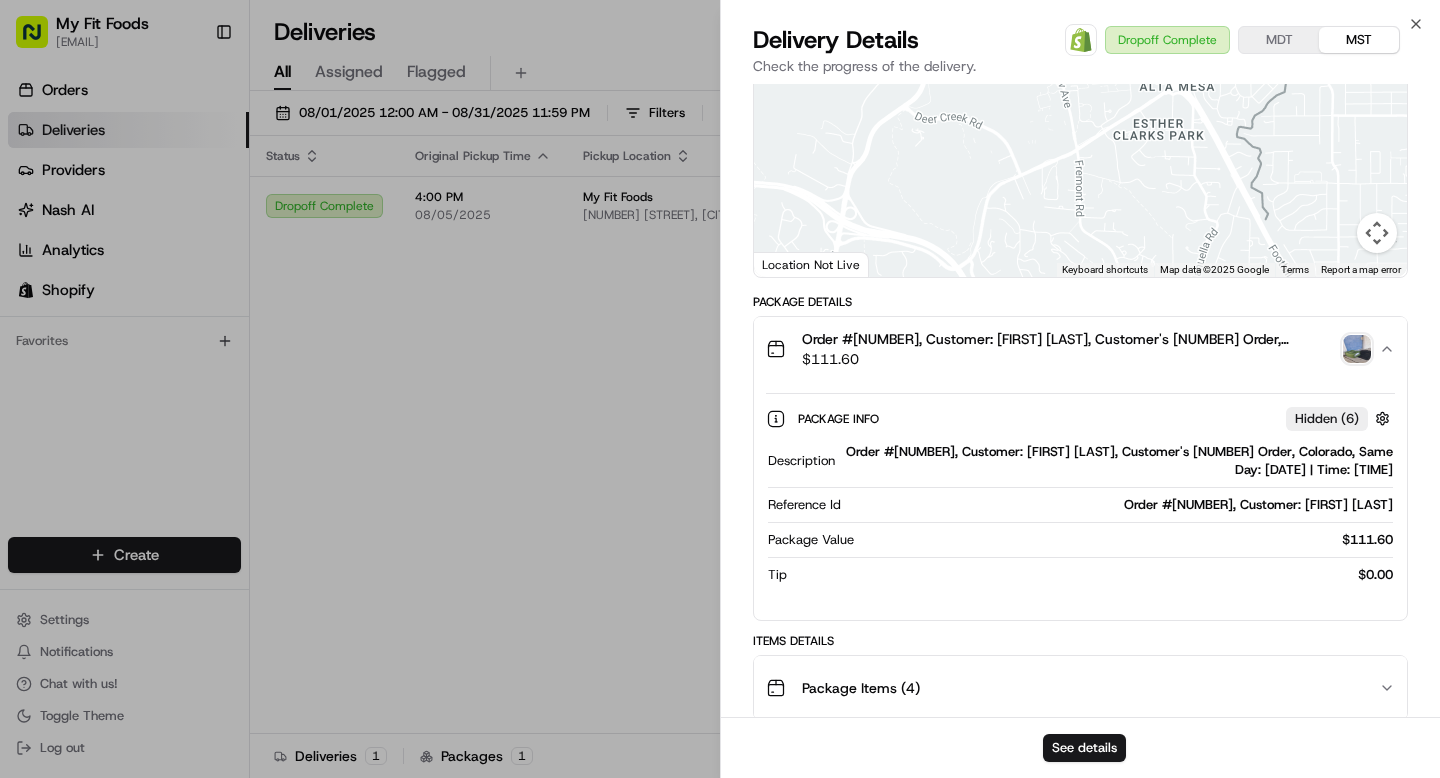 click on "Order #[NUMBER], Customer: [FIRST] [LAST], Customer's [NUMBER] Order, Colorado, Same Day: [DATE] | Time: [TIME]" at bounding box center (1118, 461) 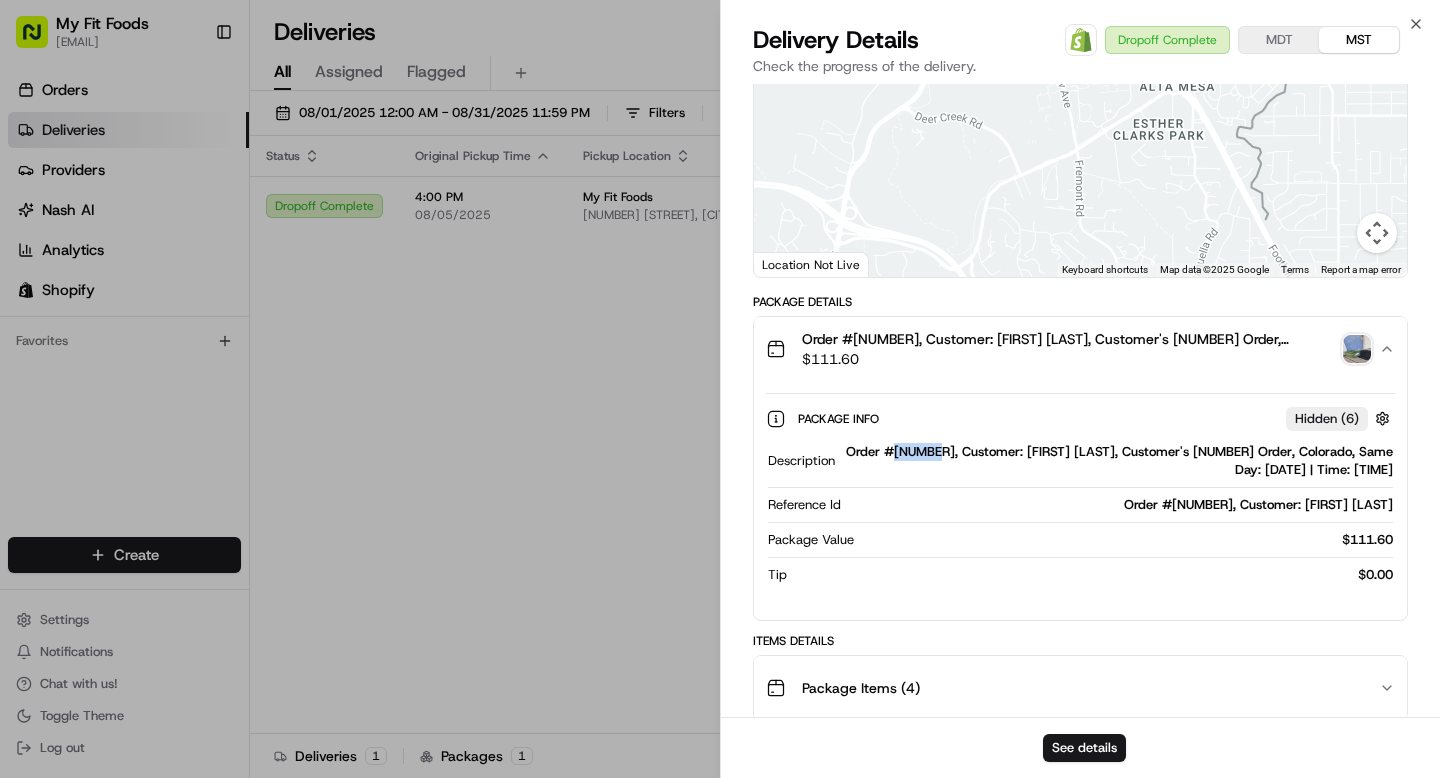 click on "Order #[NUMBER], Customer: [FIRST] [LAST], Customer's [NUMBER] Order, Colorado, Same Day: [DATE] | Time: [TIME]" at bounding box center [1118, 461] 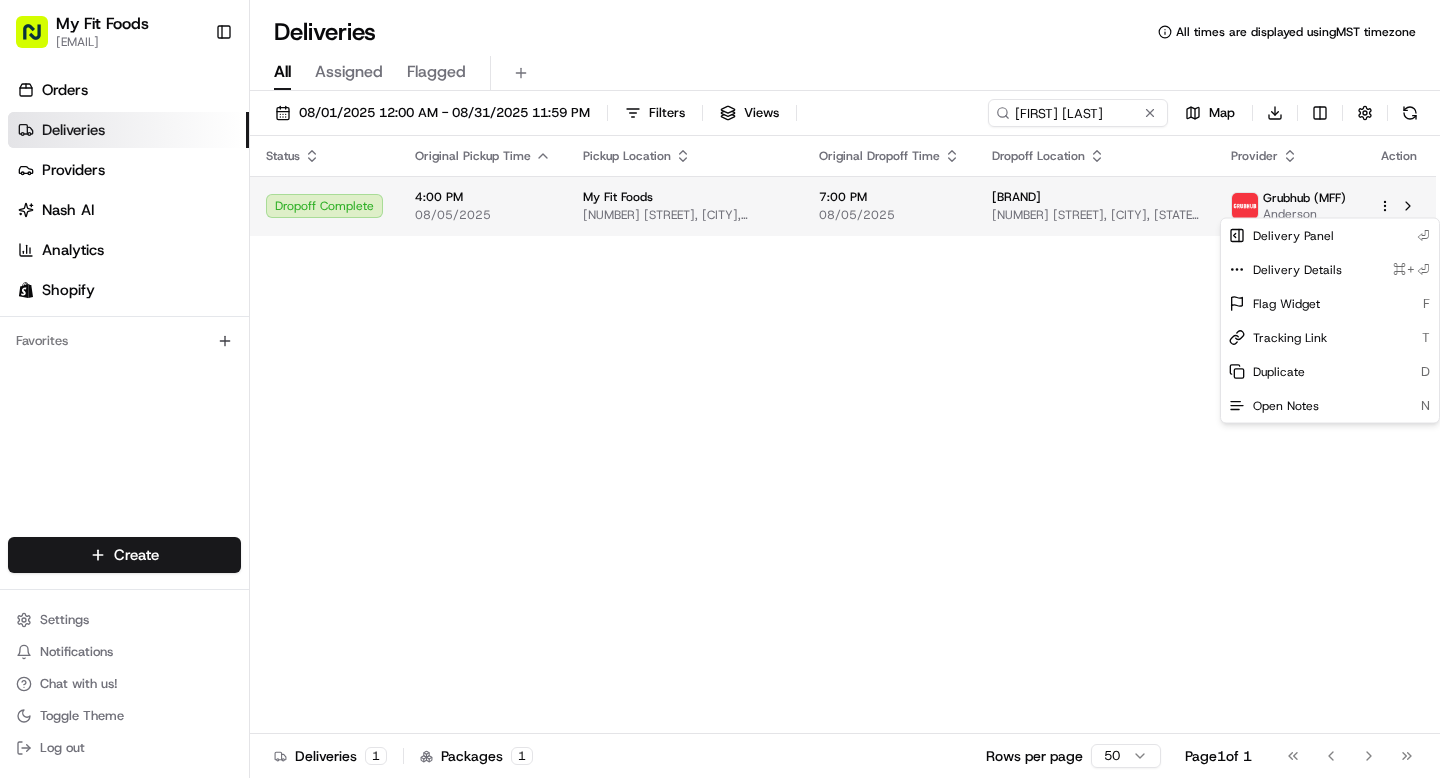 click on "Close Delivery Details Open Order in Shopify Dropoff Complete MDT MST Check the progress of the delivery. Provider [BRAND] ([BRAND]) [FIRST] [LAST] Anderson Provider Id [ID] Dropoff ETA [TIME] Price [PRICE] Distance [DISTANCE] ← Move left → Move right ↑ Move up ↓ Move down + Zoom in - Zoom out Home Jump left by 75% End Jump right by 75% Page Up Jump up by 75% Page Down Jump down by 75% Keyboard shortcuts Map Data Map data ©2025 Google Map data ©2025 Google 500 m  Click to toggle between metric and imperial units Terms Report a map error Location Not Live Package Details Order #[NUMBER], Customer: [FIRST] [LAST], Customer's [NUMBER] Order, Colorado, Same Day: [DATE] | Time: [TIME] [PRICE] Package Info Hidden ( 6 ) Description Order #[NUMBER], Customer: [FIRST] [LAST], Customer's [NUMBER] Order, Colorado, Same Day: [DATE] | Time: [TIME] Reference Id Order #[NUMBER], Customer: [FIRST] [LAST] Package Value [PRICE] Tip [PRICE] Items Details Package Items ( 4 ) Location Details [BRAND] [TIME] [DATE]" at bounding box center [720, 389] 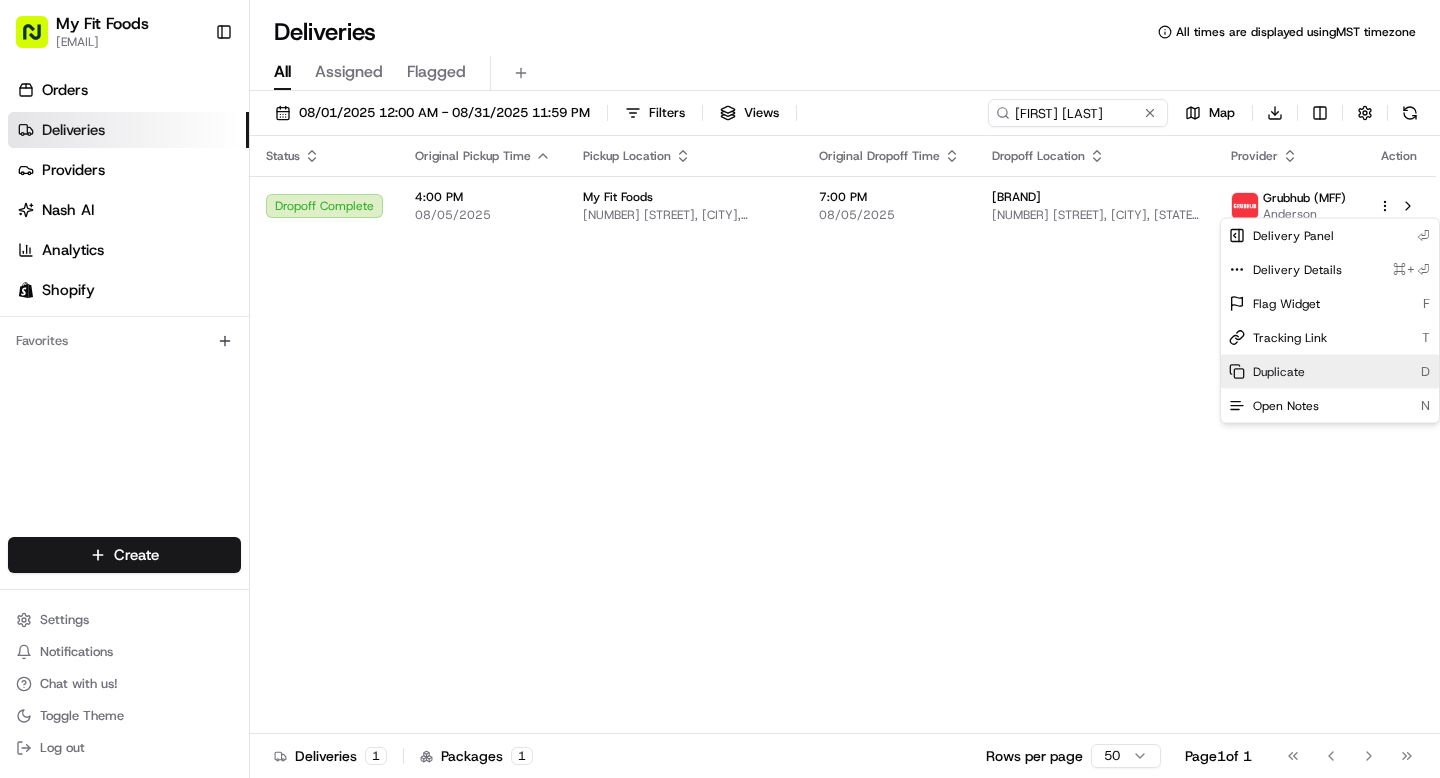 click on "Duplicate" at bounding box center [1279, 372] 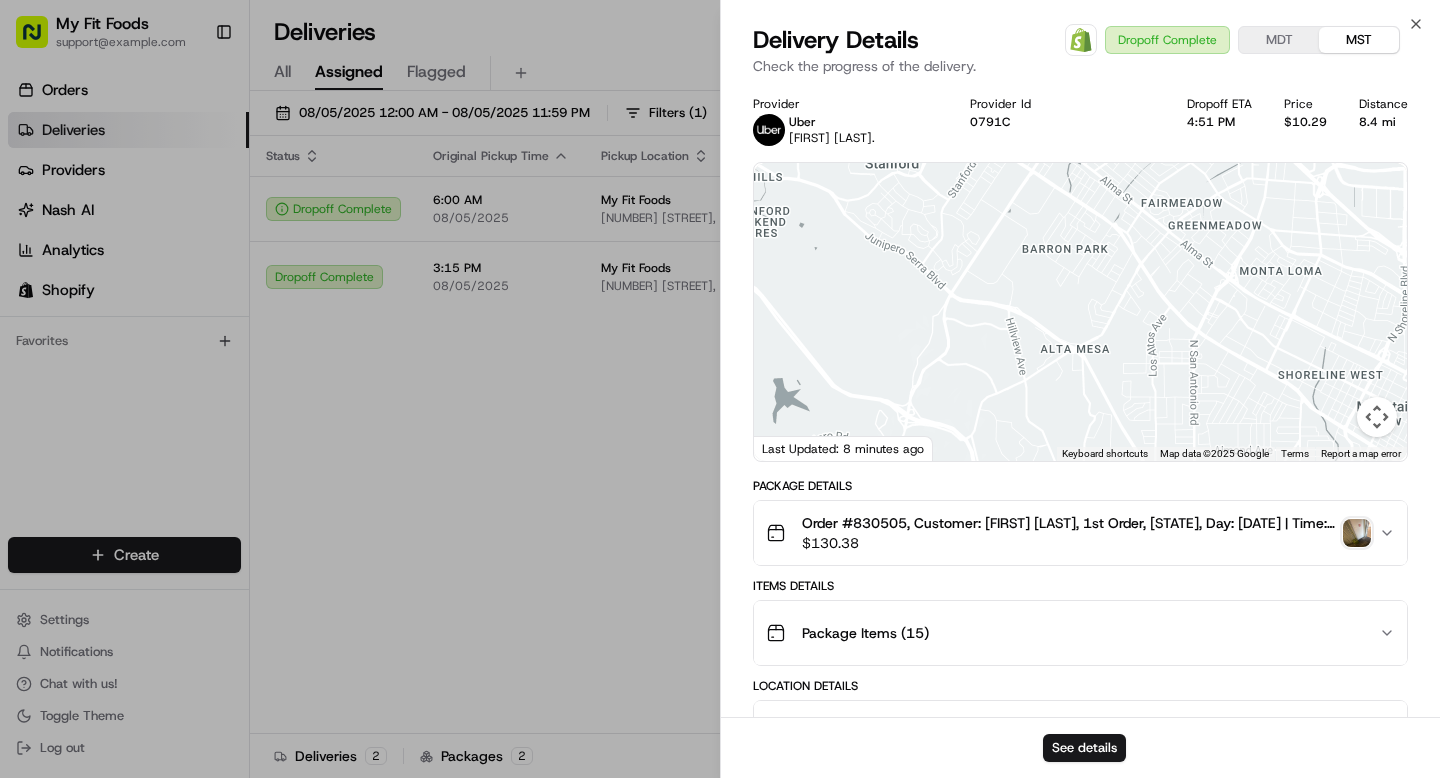 scroll, scrollTop: 0, scrollLeft: 0, axis: both 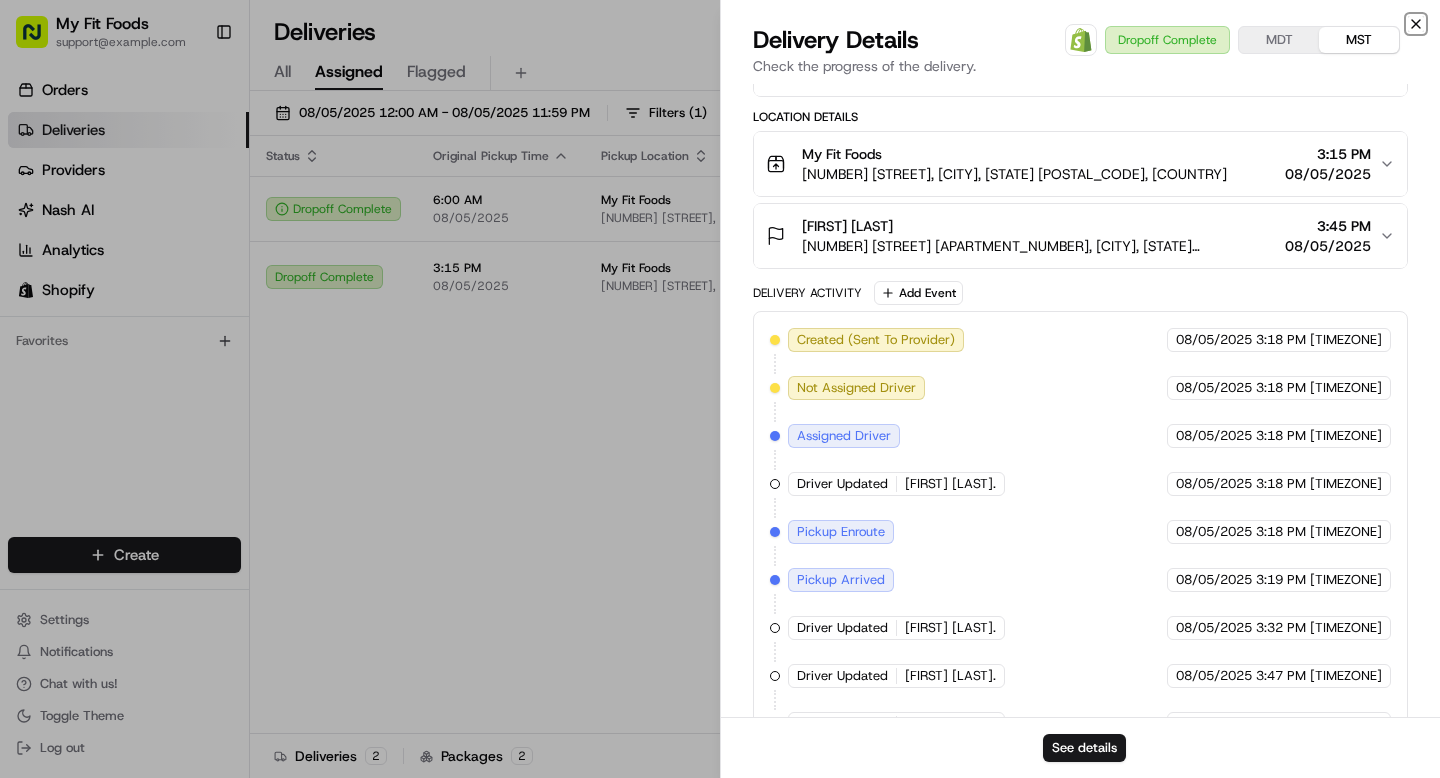 click 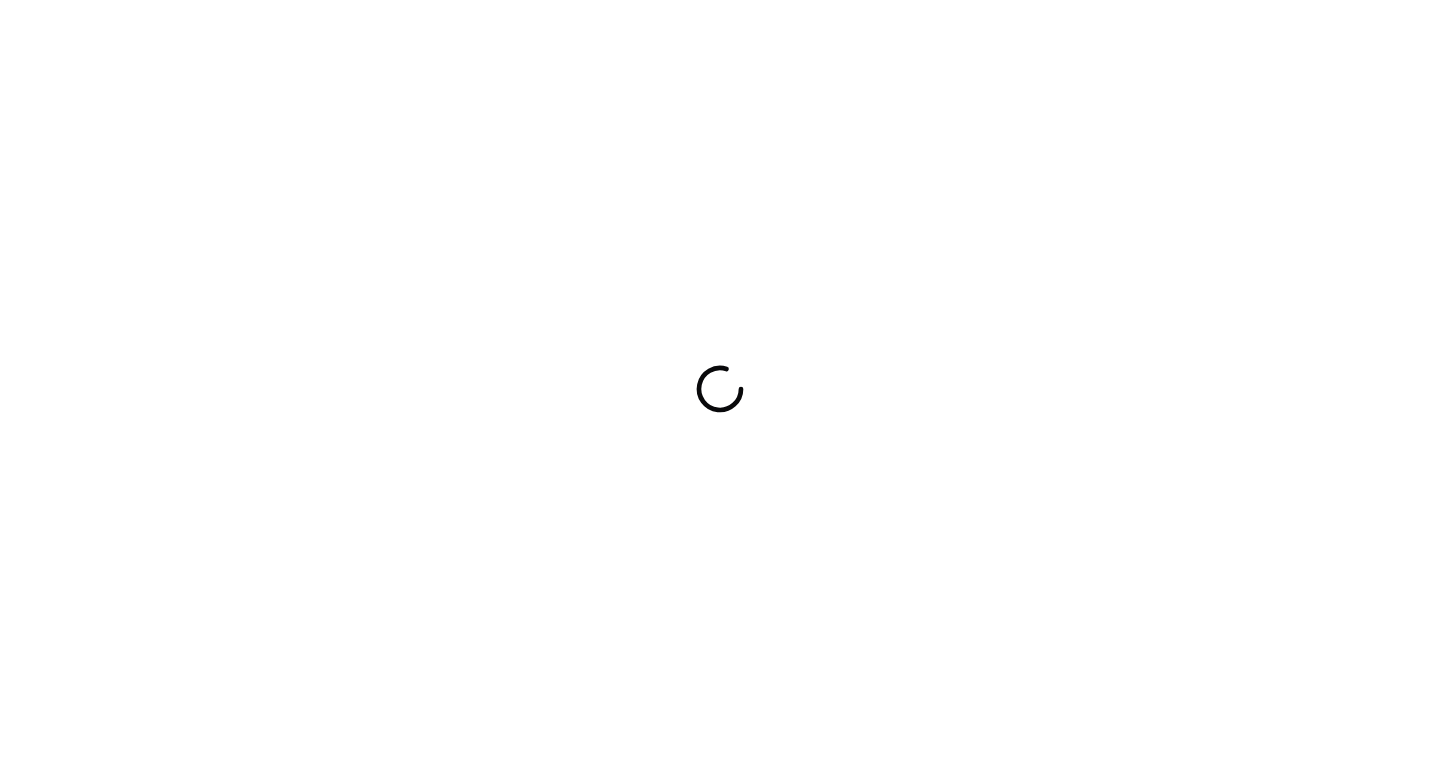 scroll, scrollTop: 0, scrollLeft: 0, axis: both 